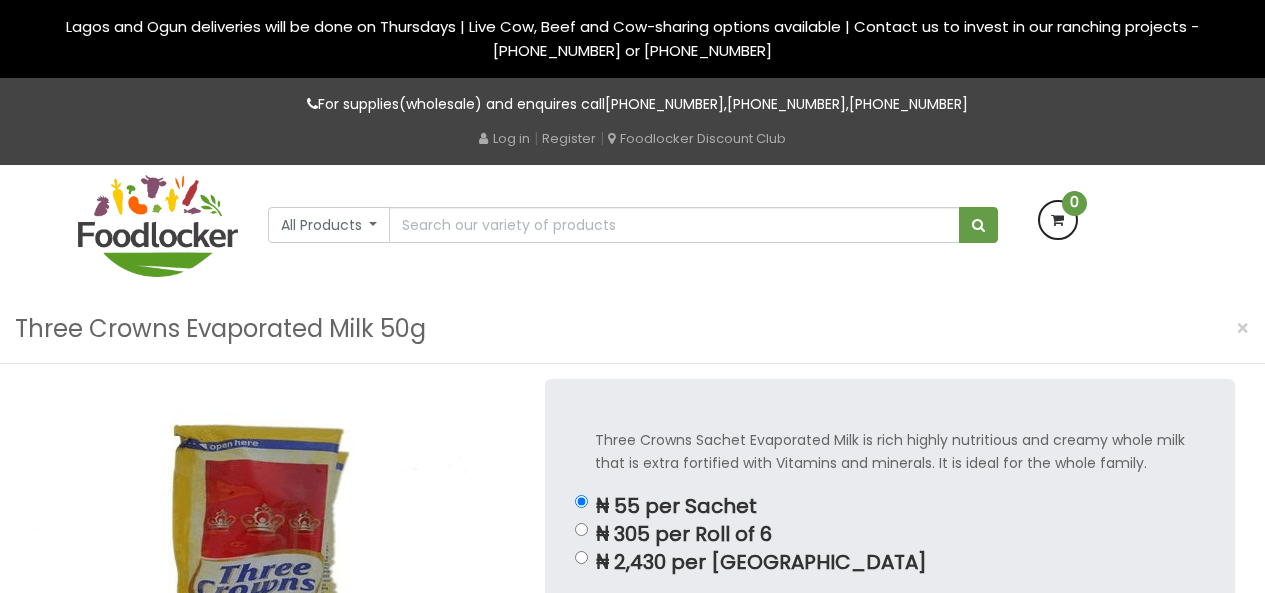 scroll, scrollTop: 0, scrollLeft: 0, axis: both 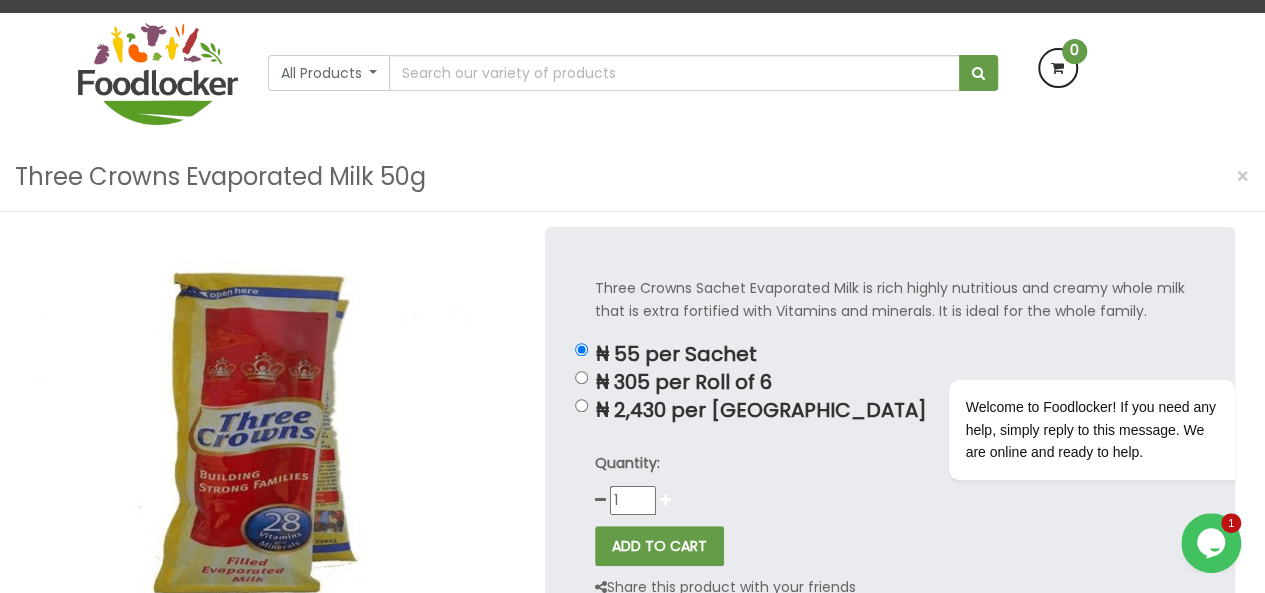 click at bounding box center (665, 500) 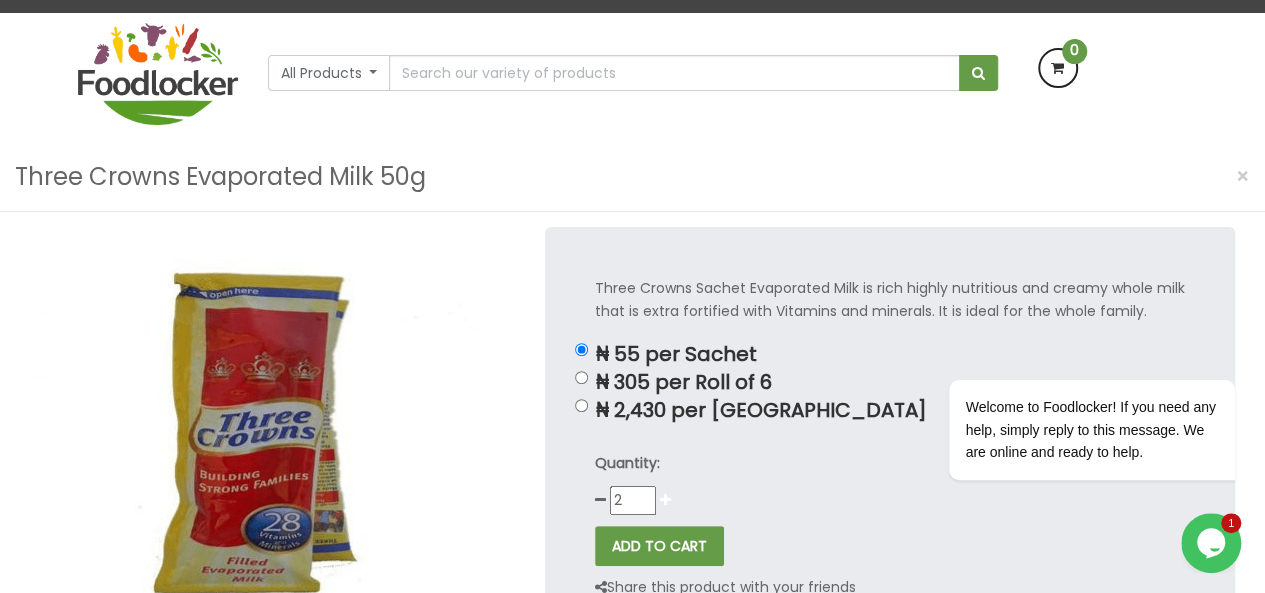 click at bounding box center [665, 500] 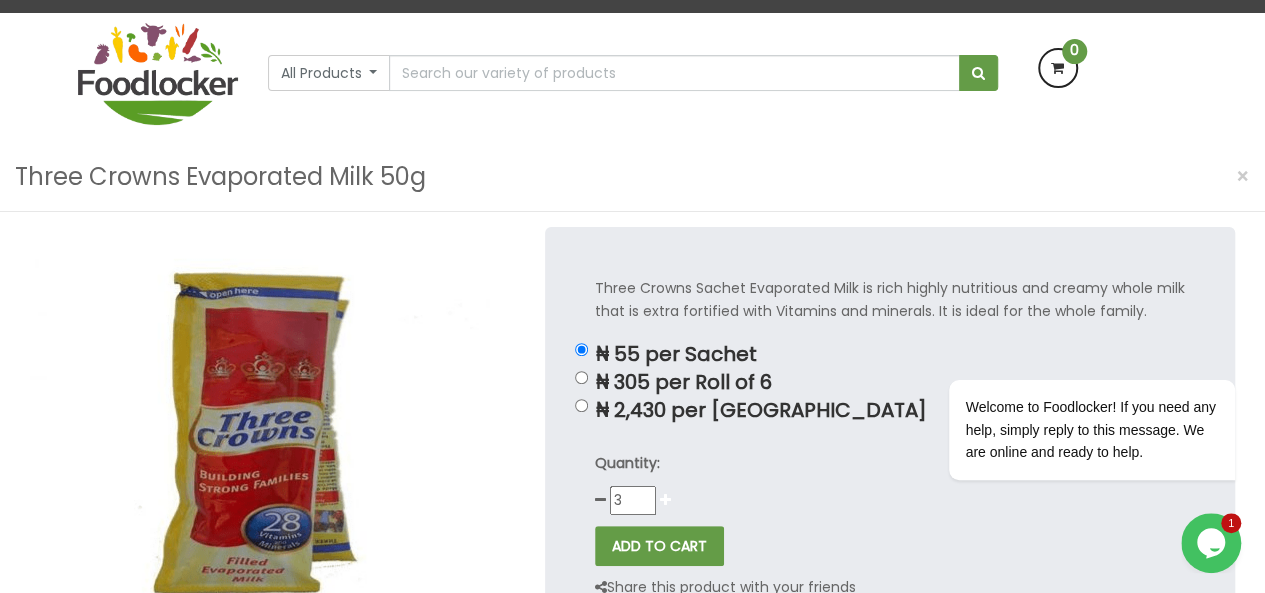 click at bounding box center [665, 500] 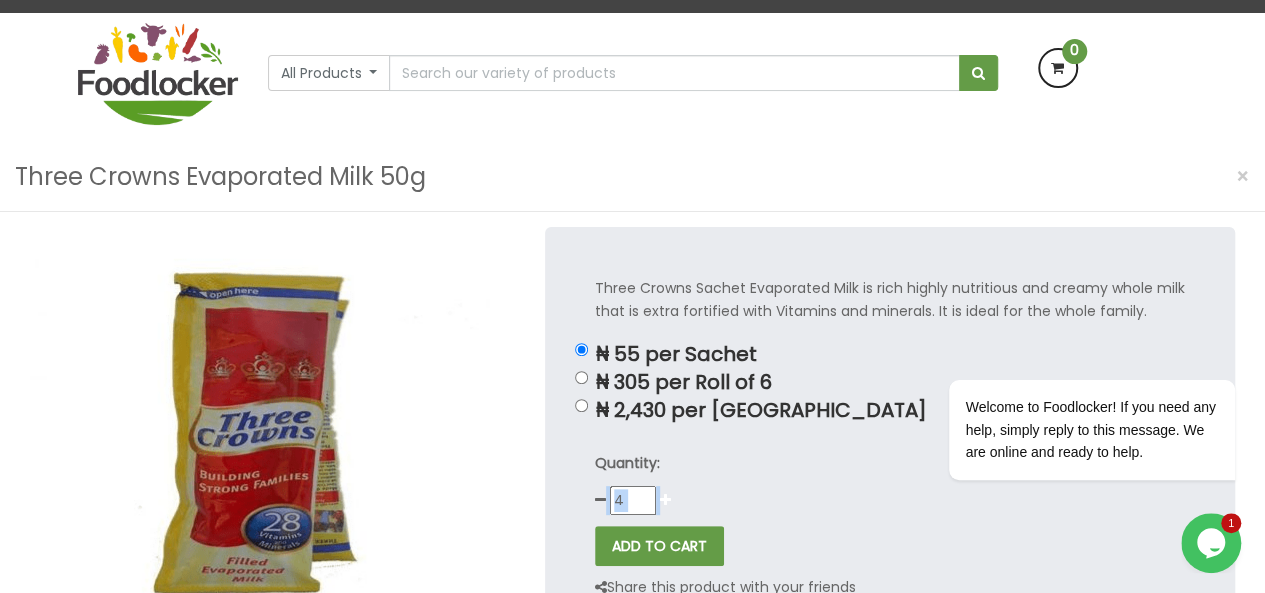 click at bounding box center [665, 500] 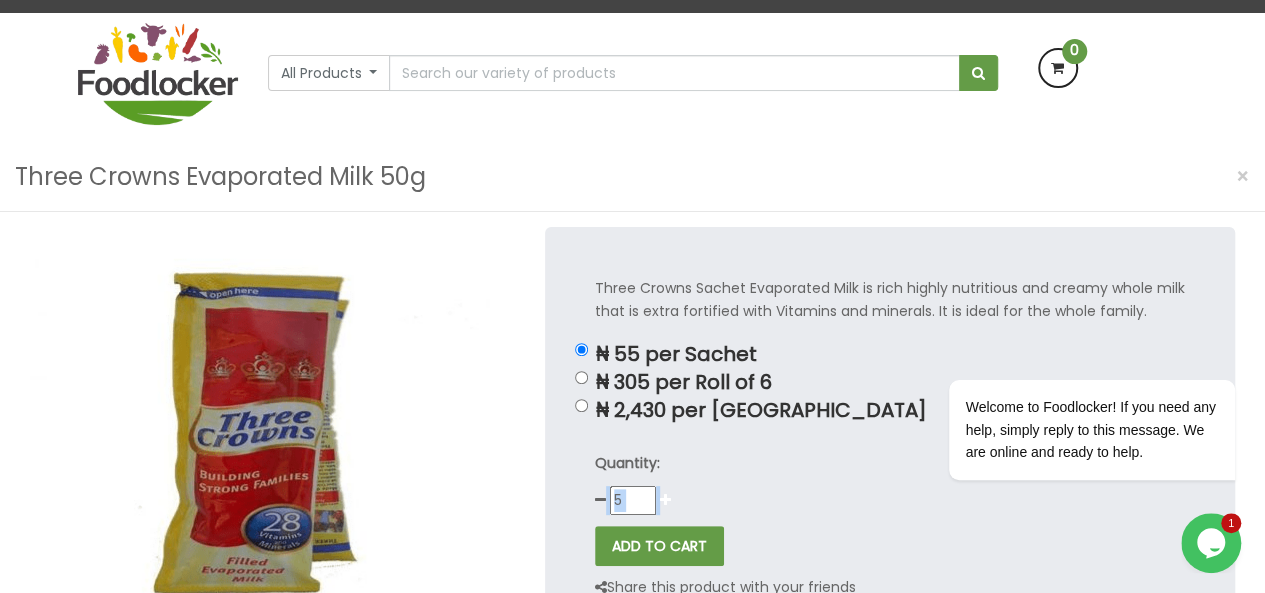 click at bounding box center (665, 500) 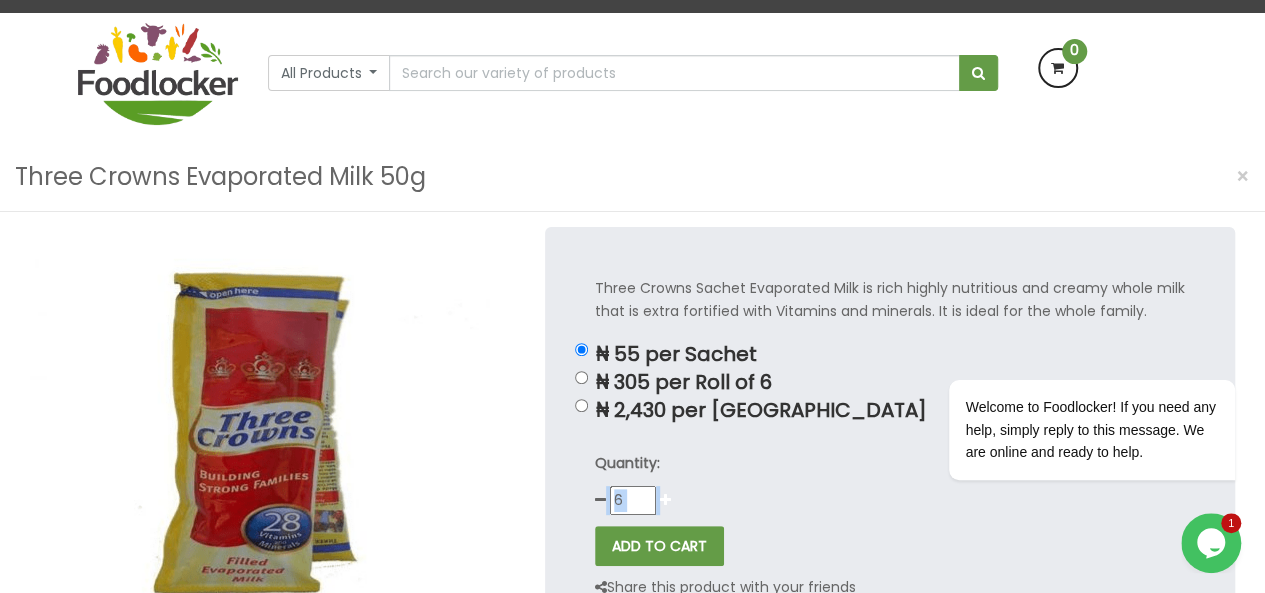 click at bounding box center [665, 500] 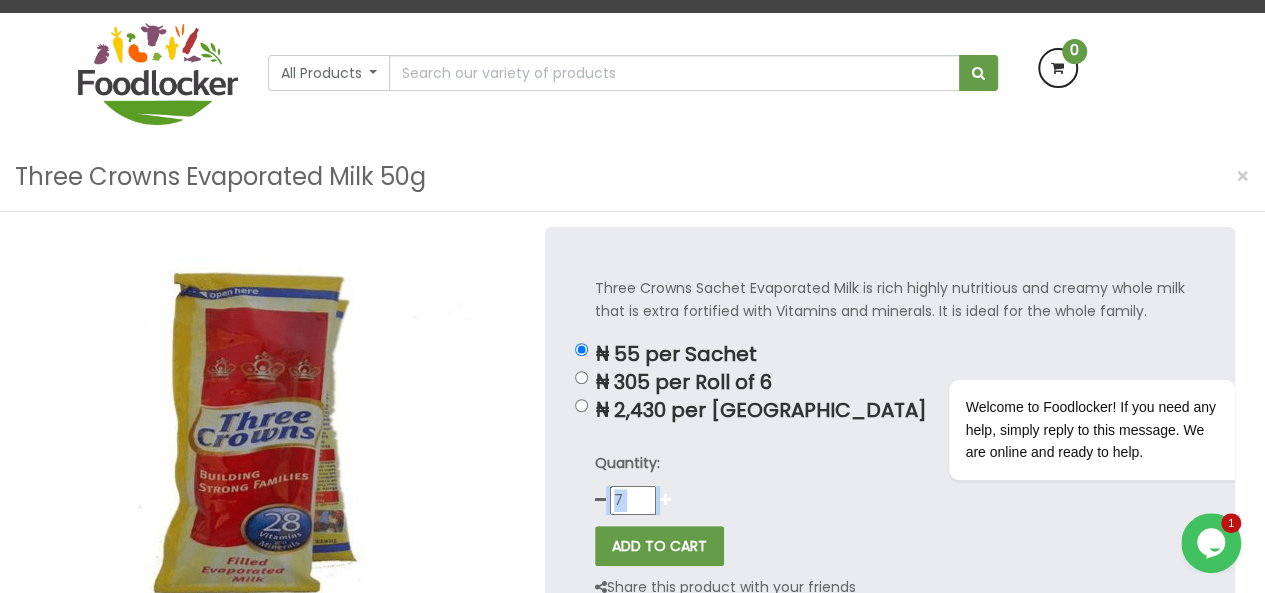 click at bounding box center [665, 500] 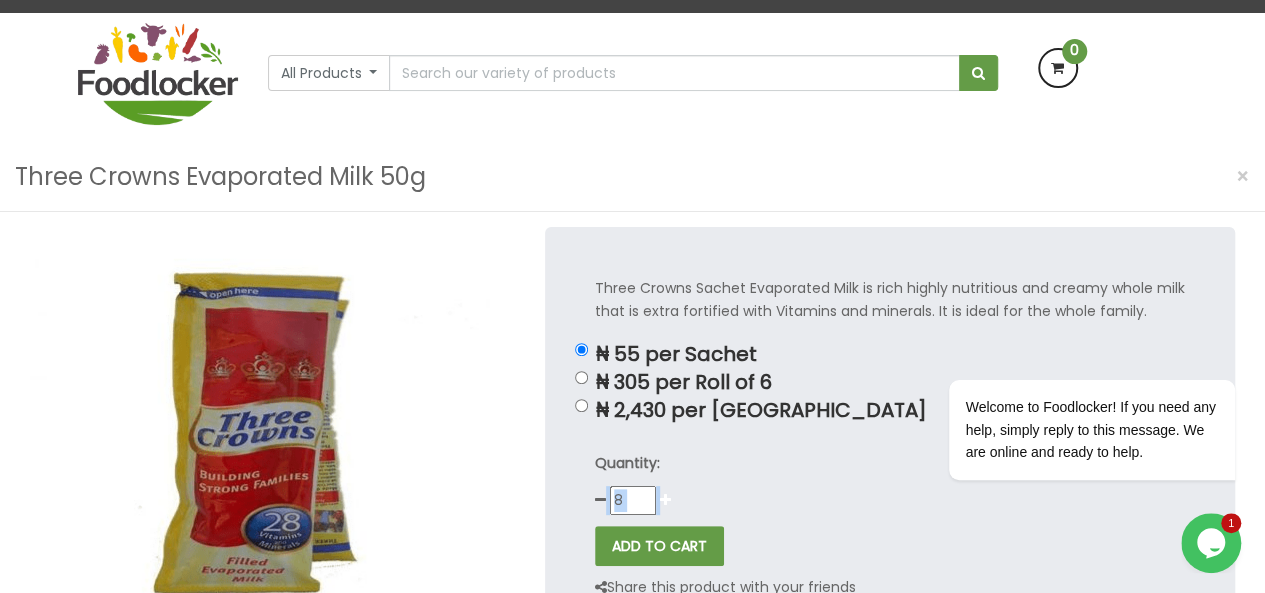 click at bounding box center [665, 500] 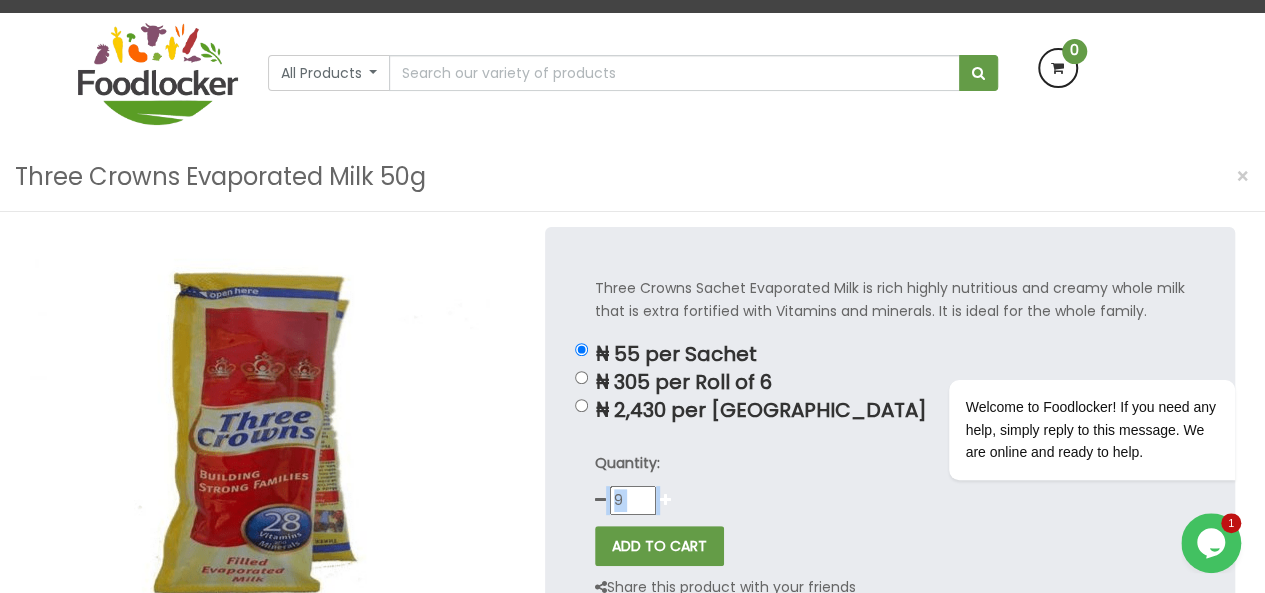 click at bounding box center (665, 500) 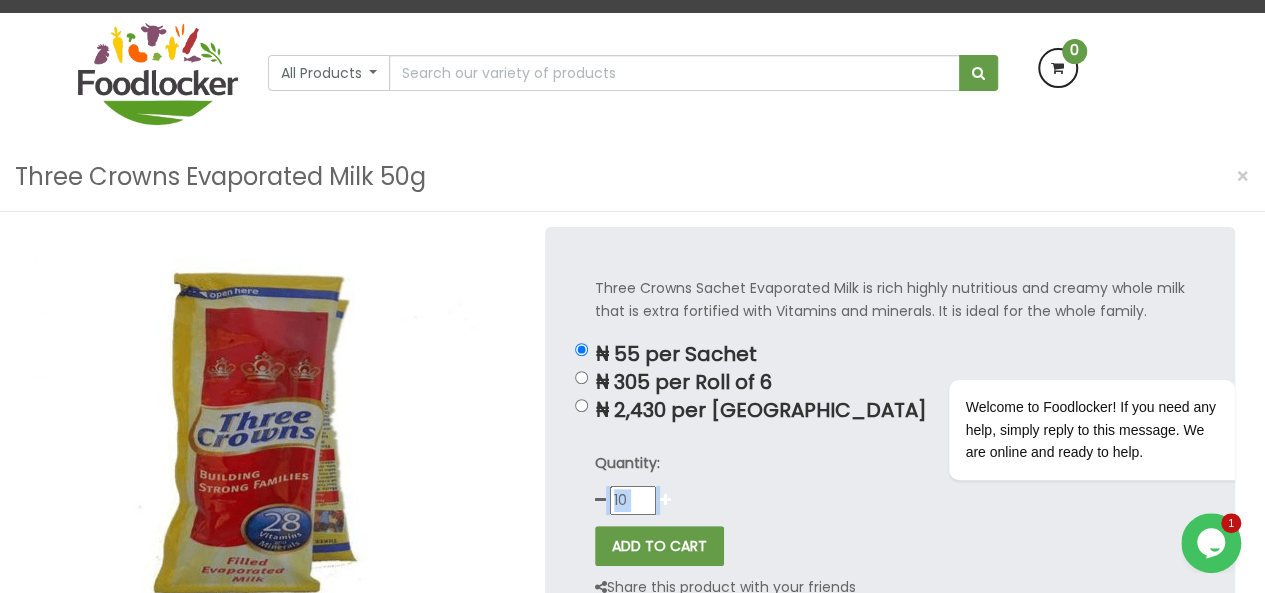 click at bounding box center (665, 500) 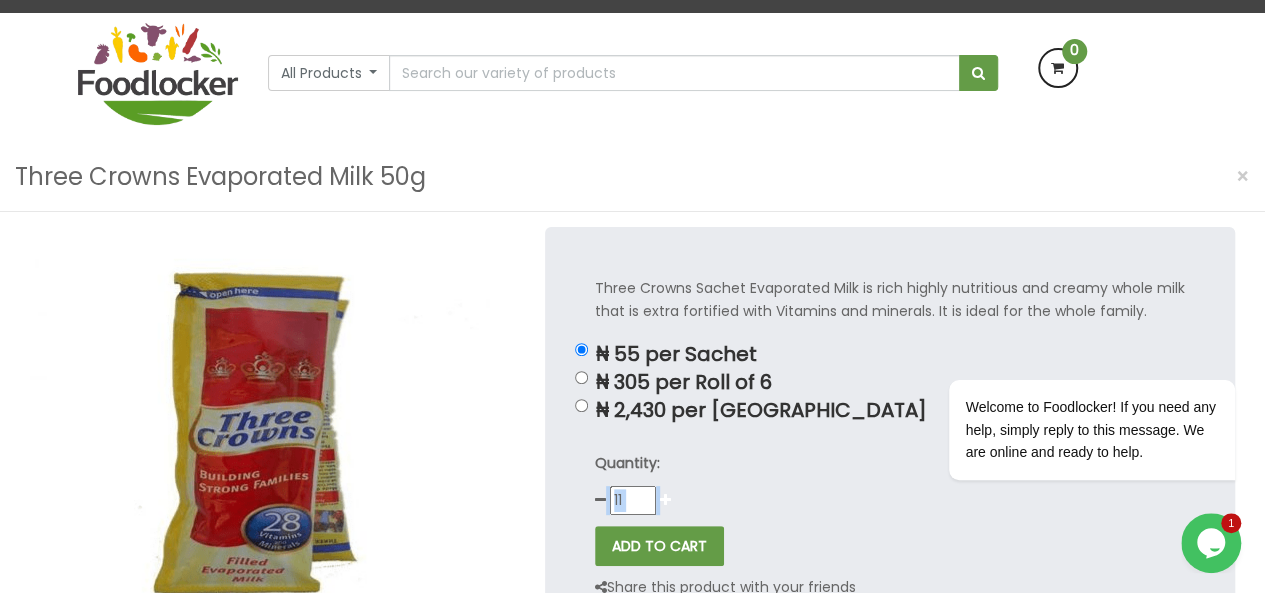 click at bounding box center [665, 500] 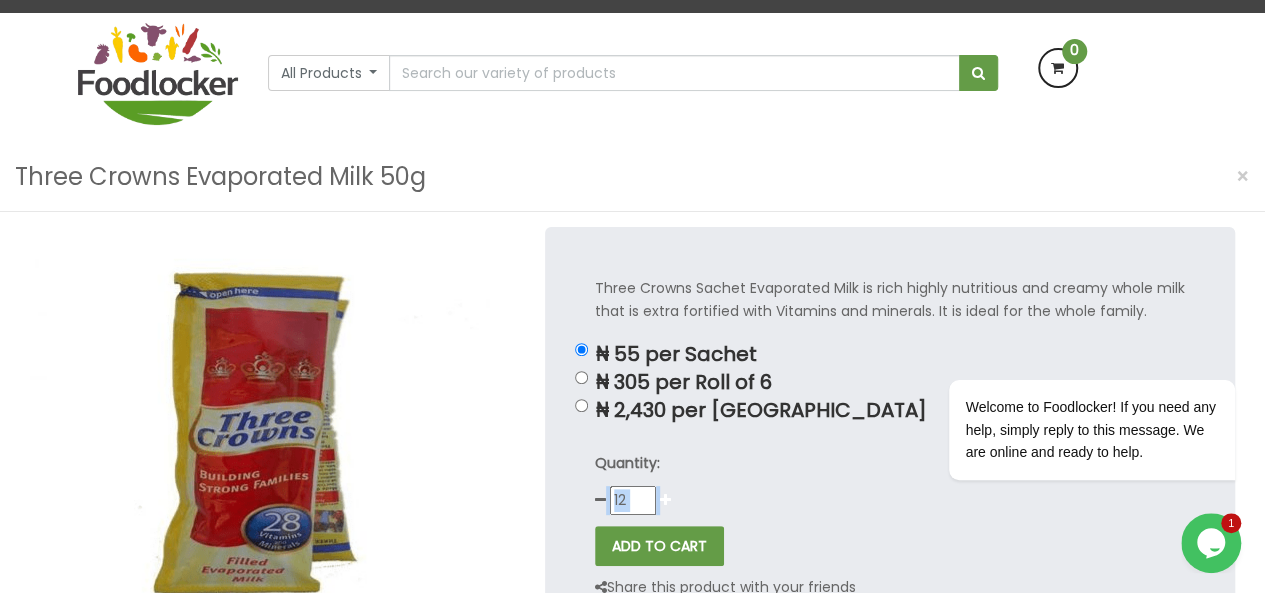 click at bounding box center (665, 500) 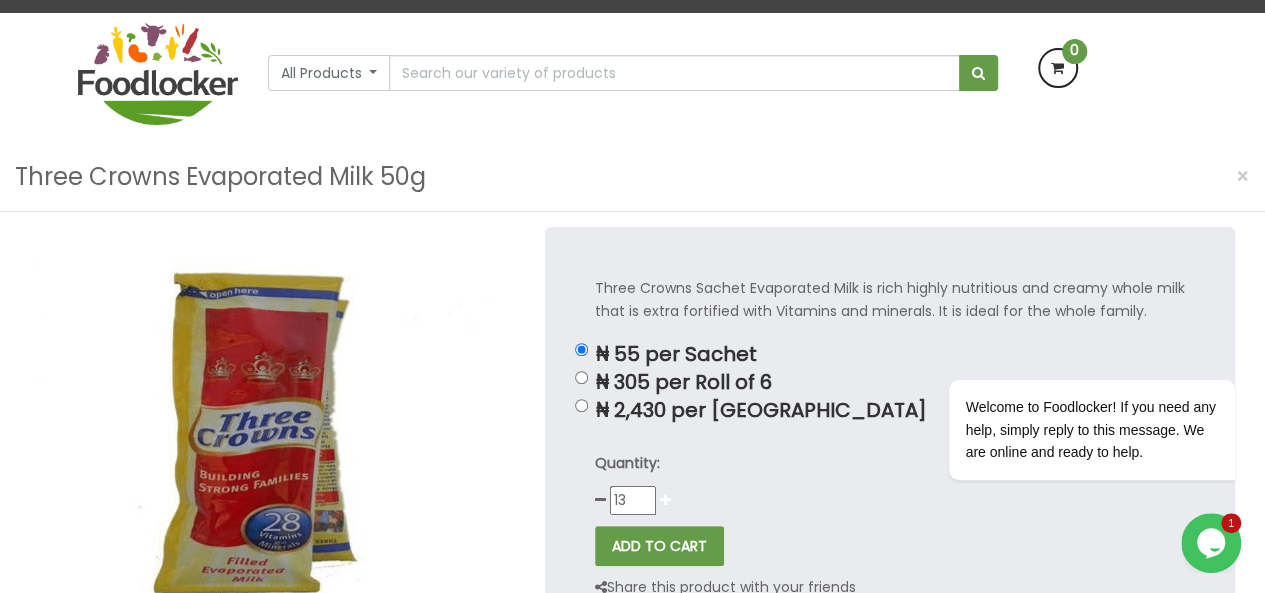 click at bounding box center (665, 500) 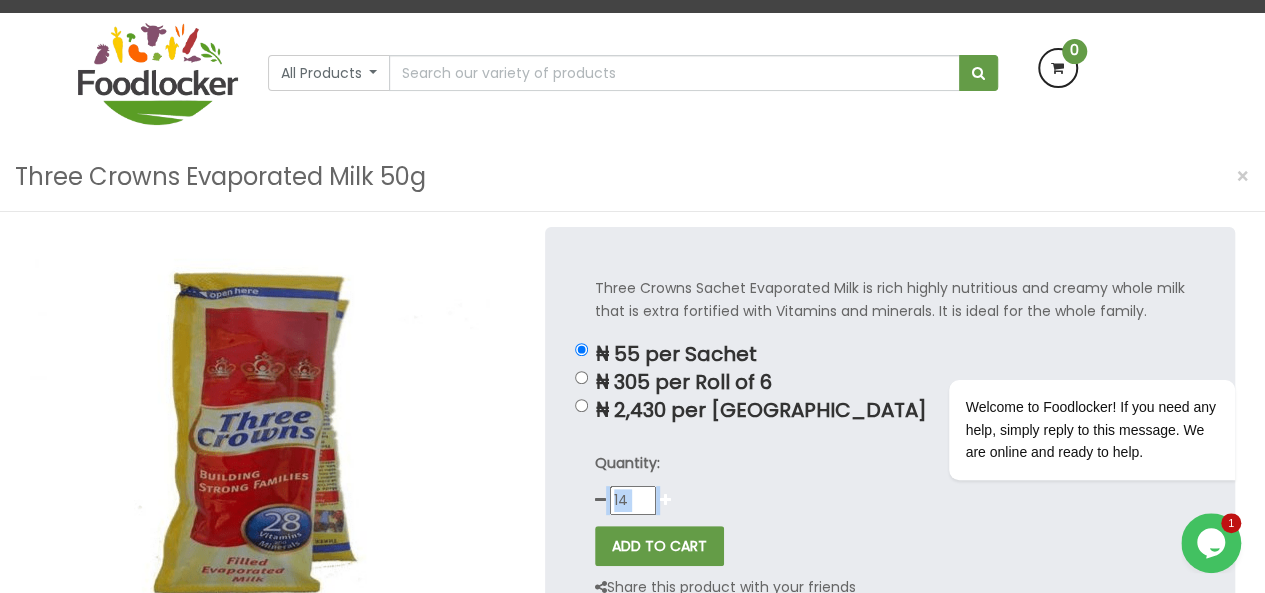 click at bounding box center [665, 500] 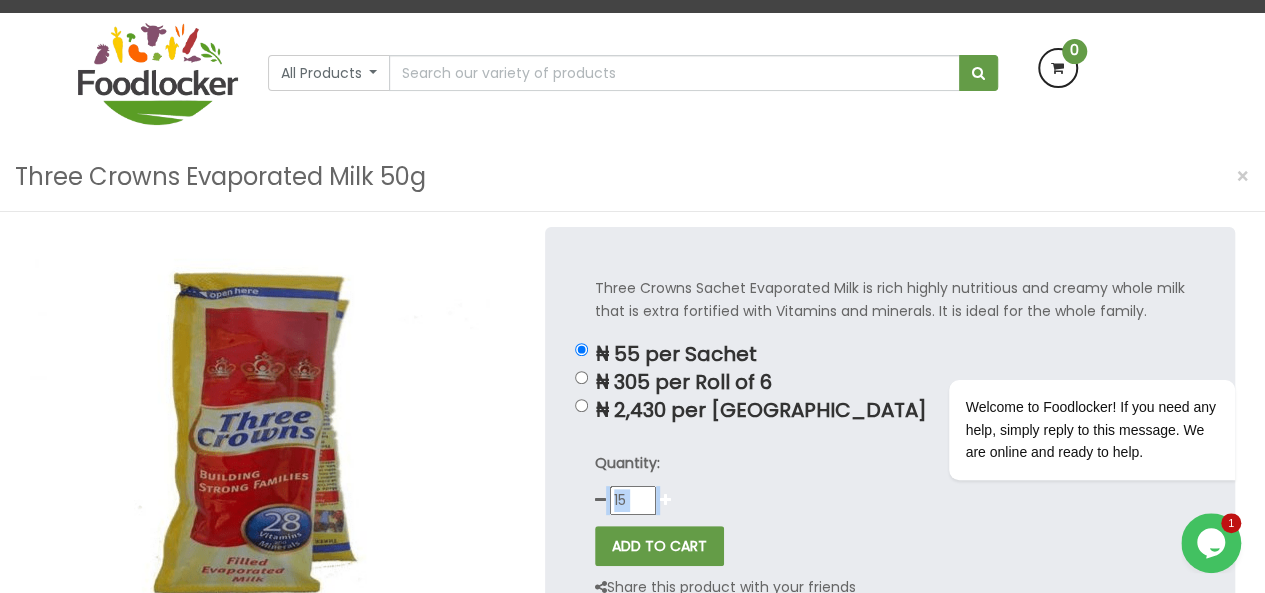 click at bounding box center (665, 500) 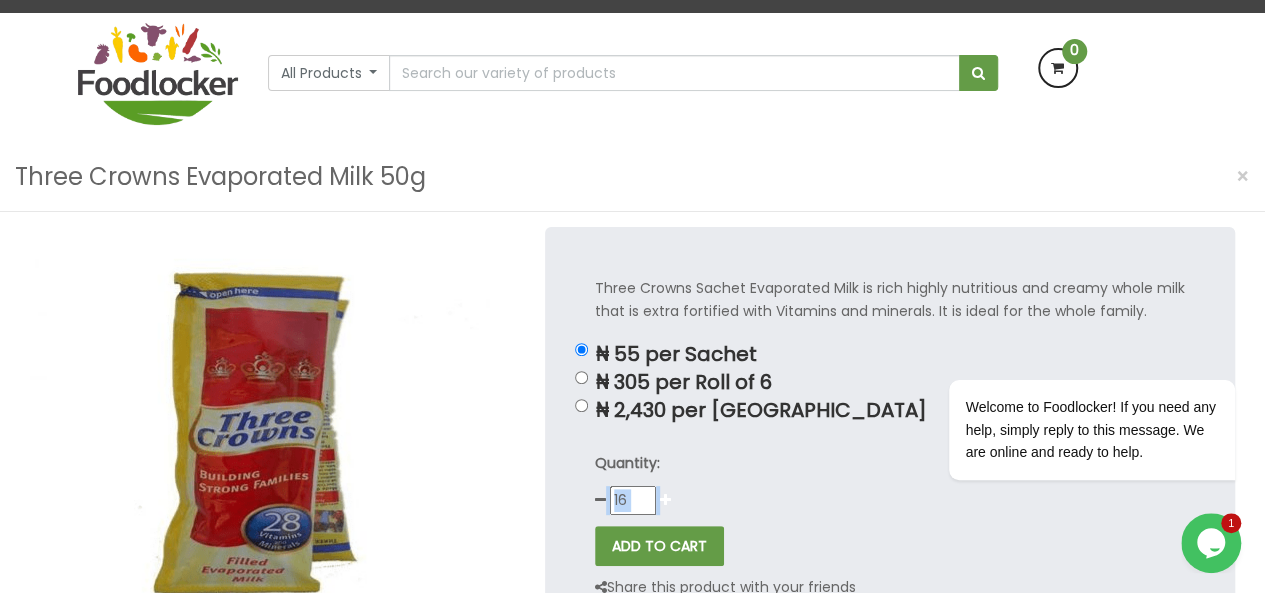 click at bounding box center [665, 500] 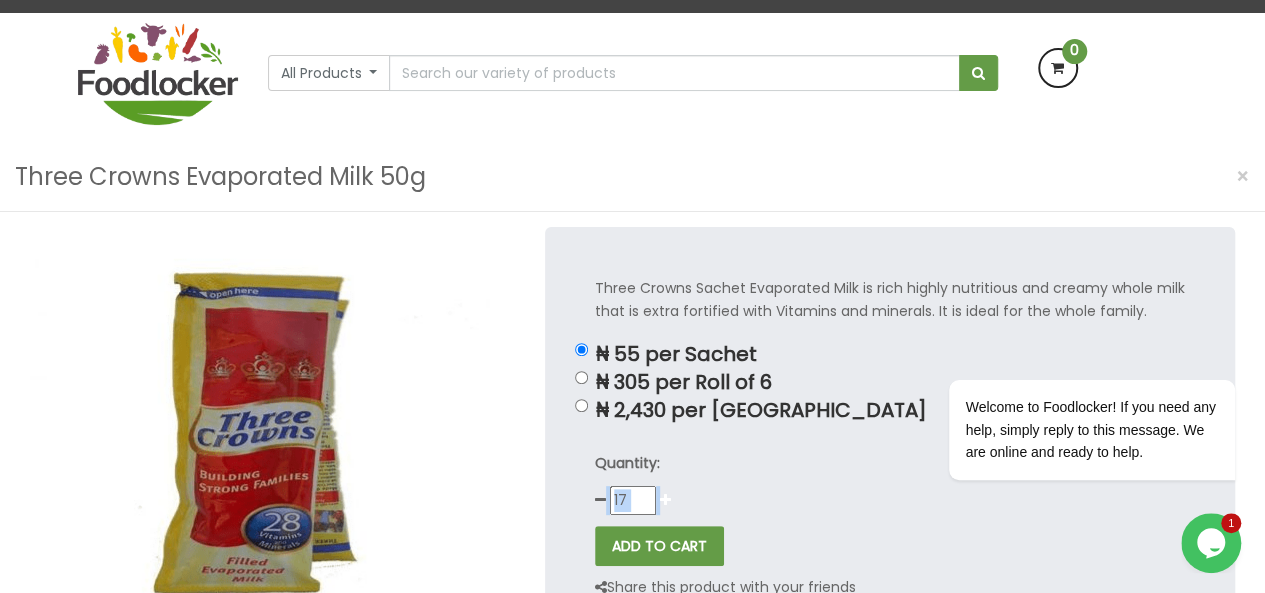 click at bounding box center [665, 500] 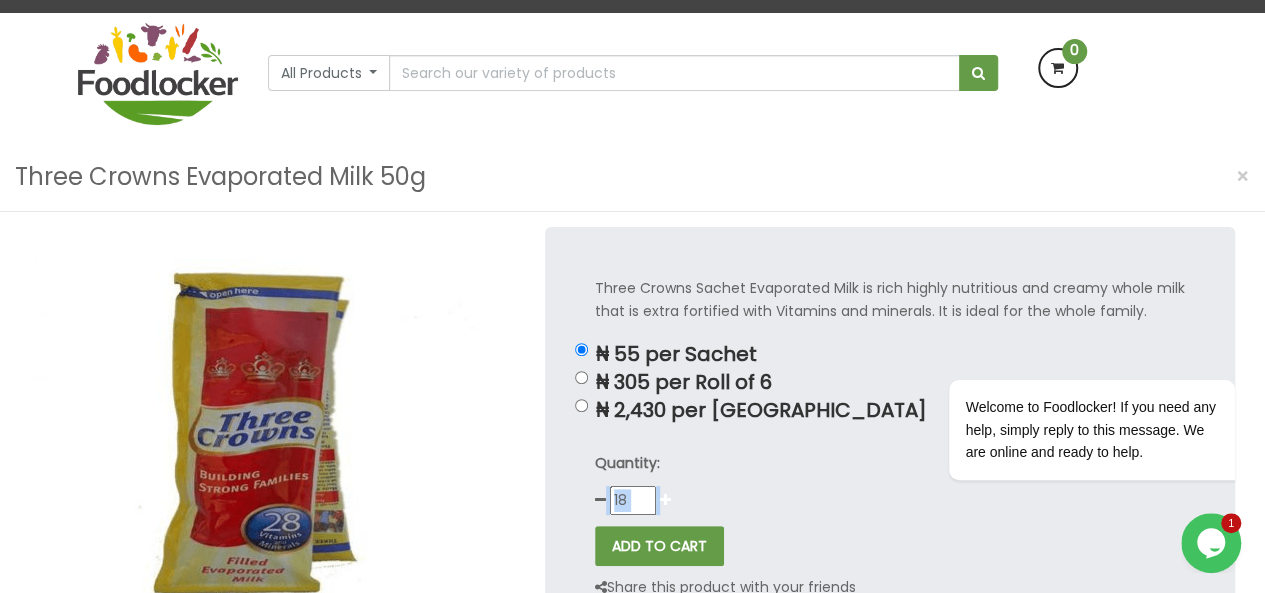 click at bounding box center [665, 500] 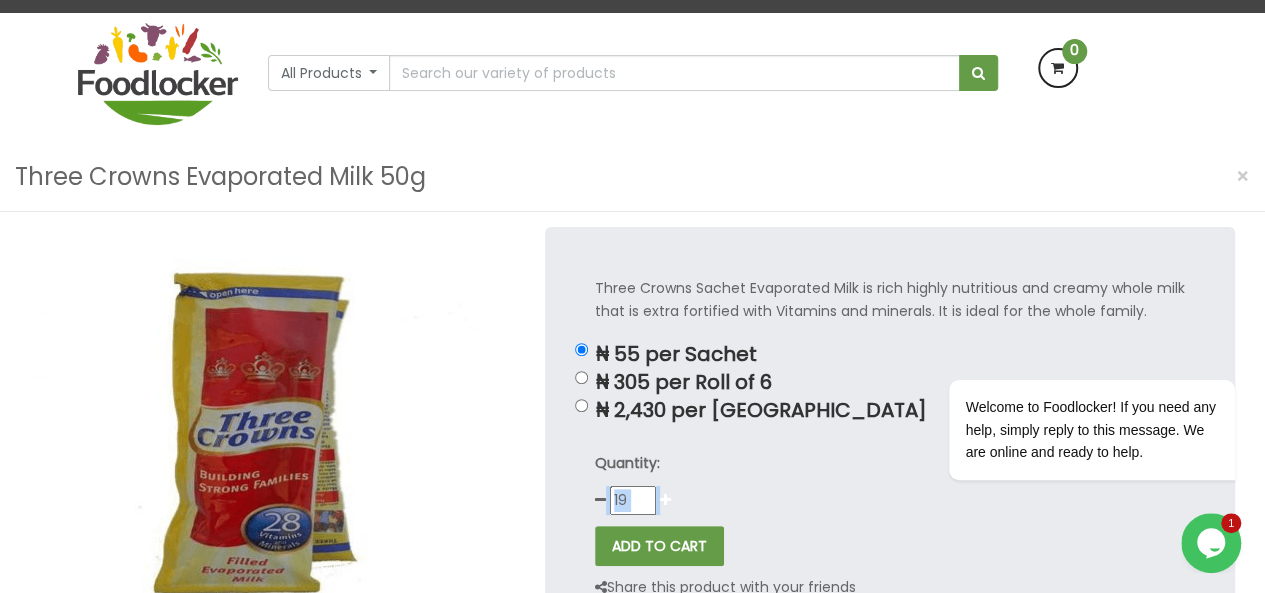 click at bounding box center (665, 500) 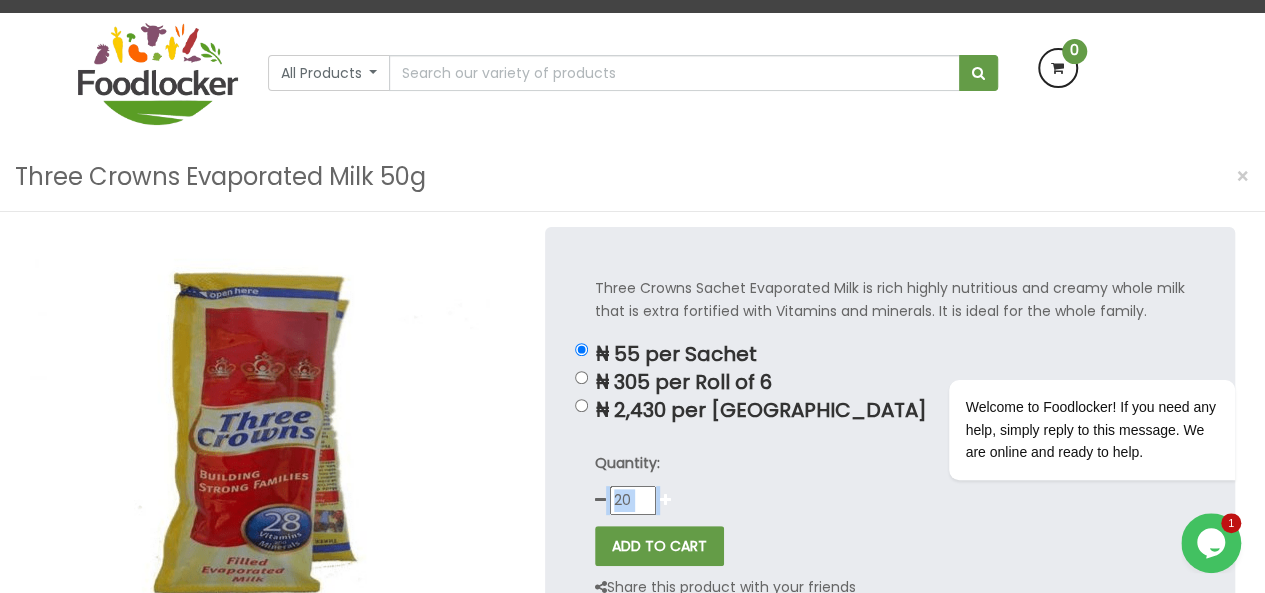 click at bounding box center [665, 500] 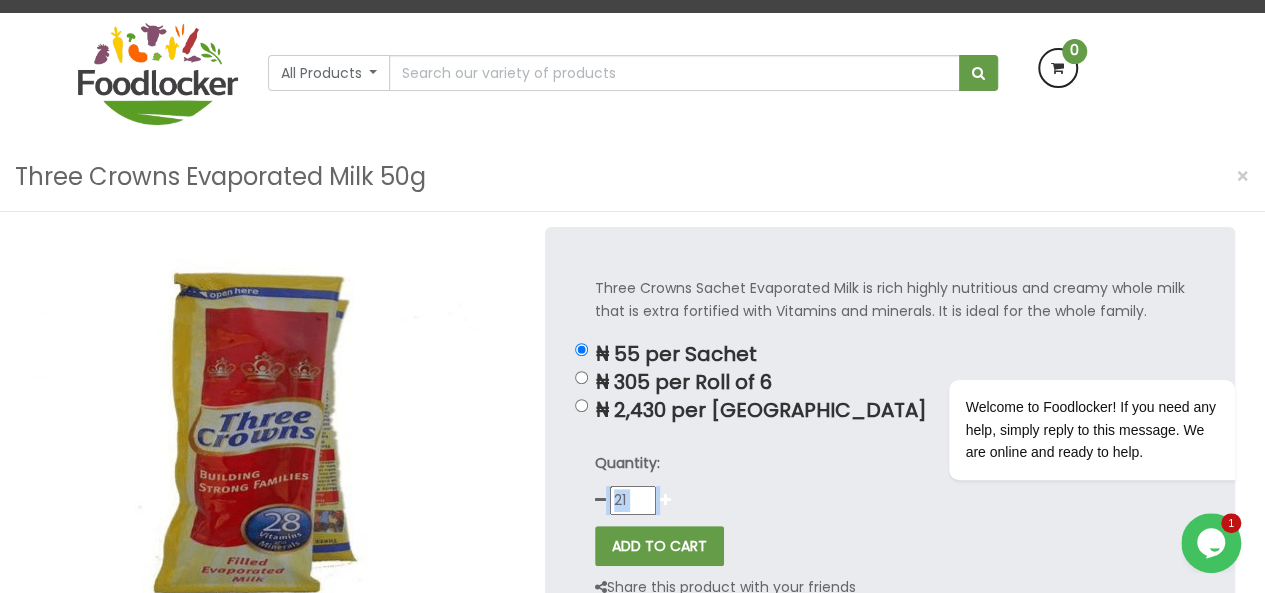 click at bounding box center (665, 500) 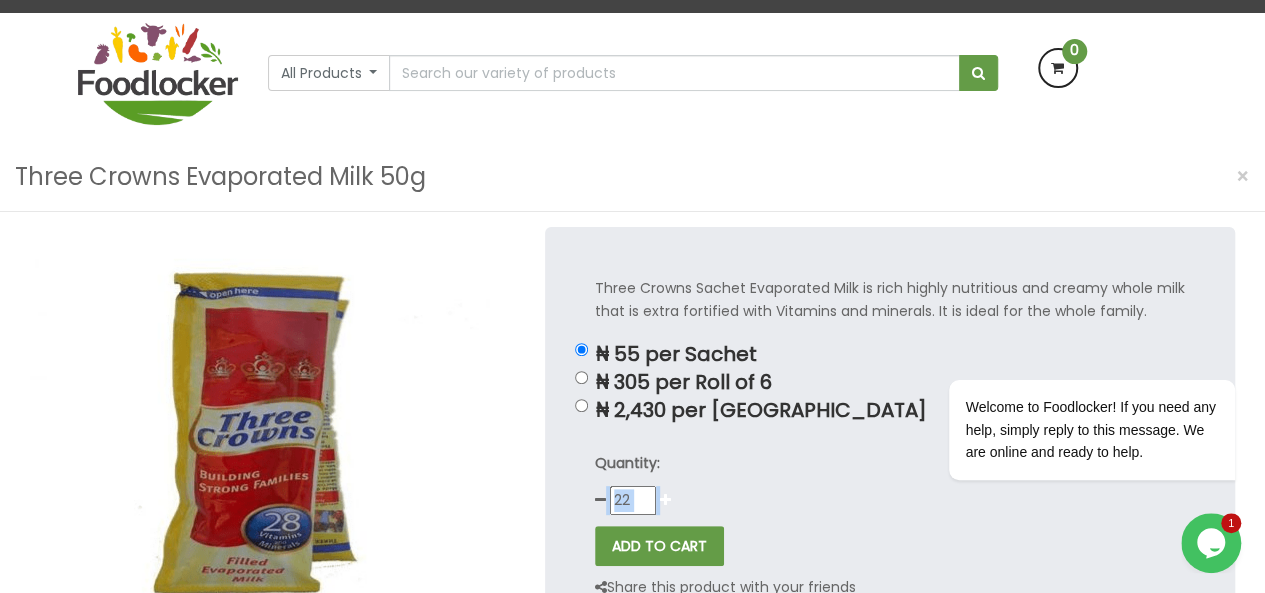 click at bounding box center (665, 500) 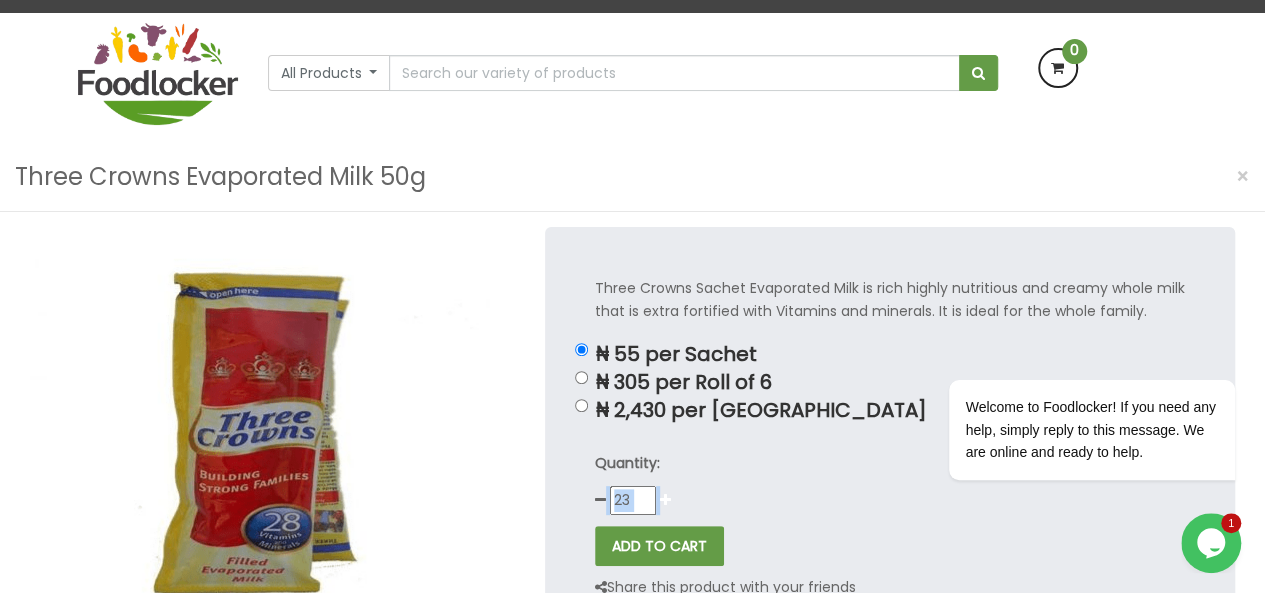 click at bounding box center [665, 500] 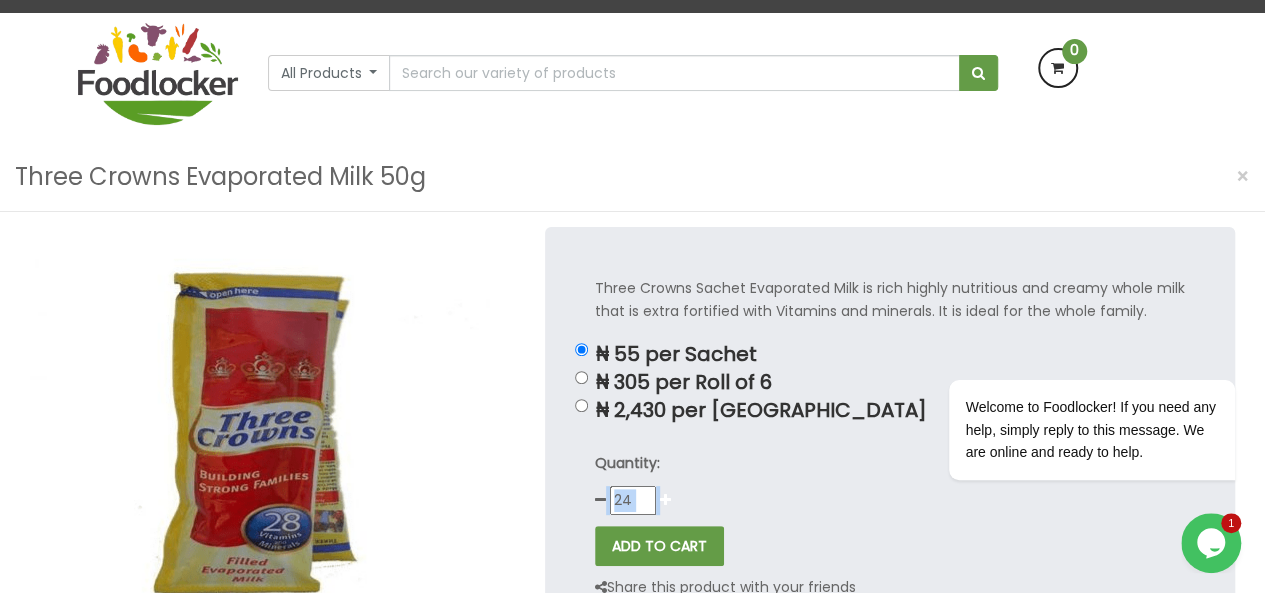 click at bounding box center (665, 500) 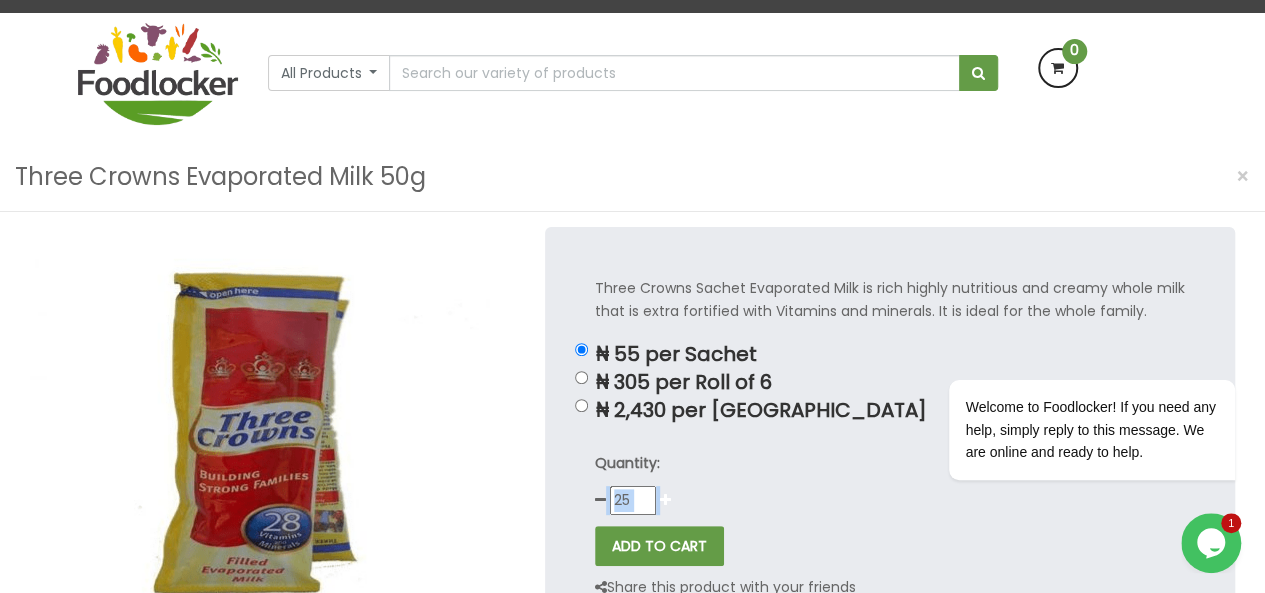 click at bounding box center (665, 500) 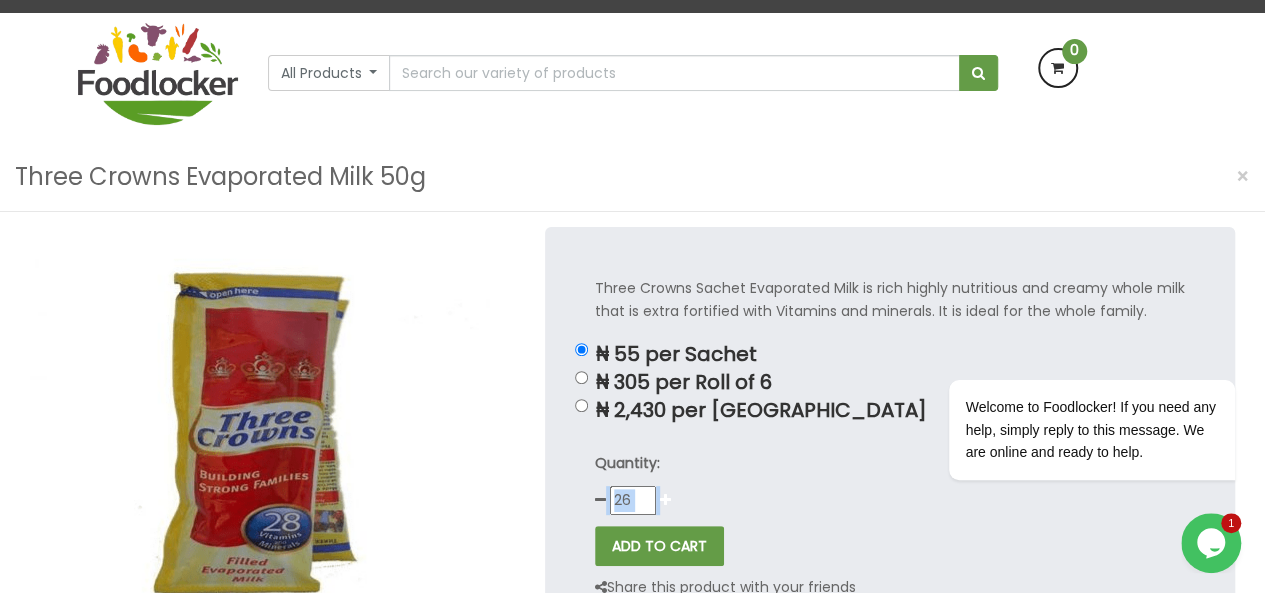 click at bounding box center [665, 500] 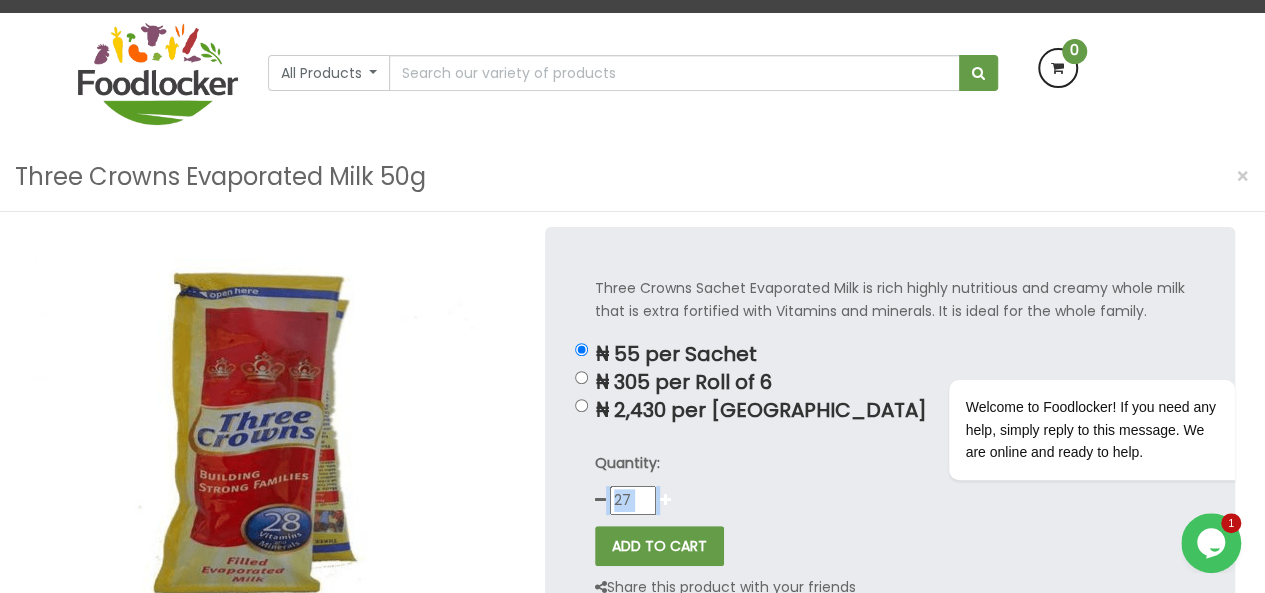 click at bounding box center [665, 500] 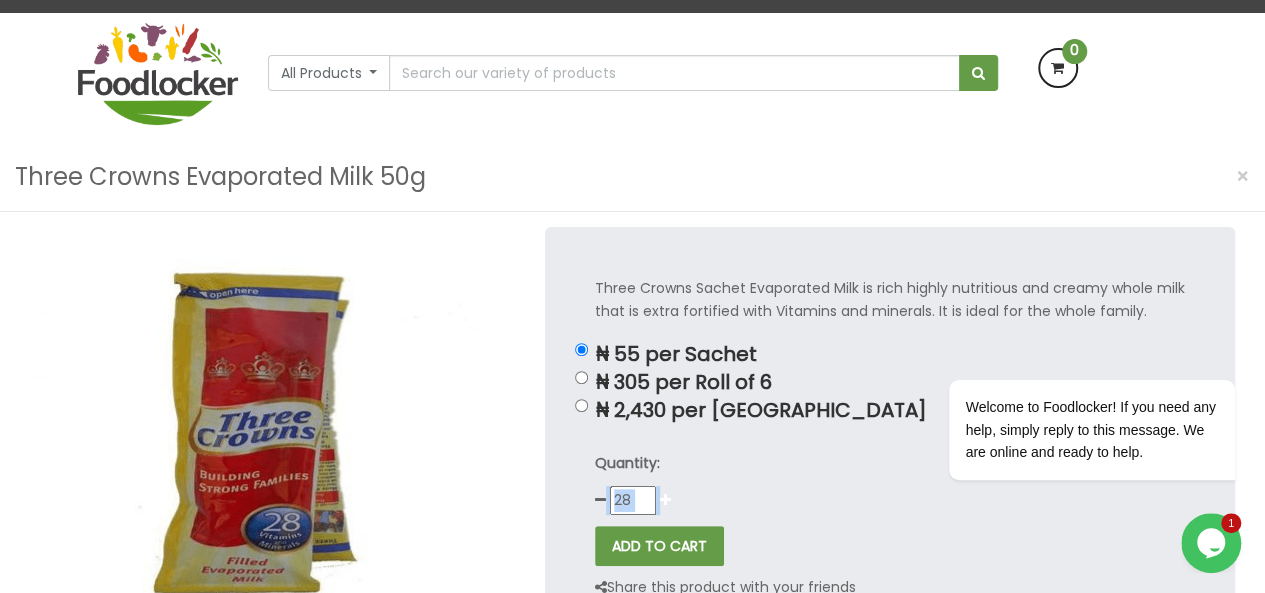 click at bounding box center [665, 500] 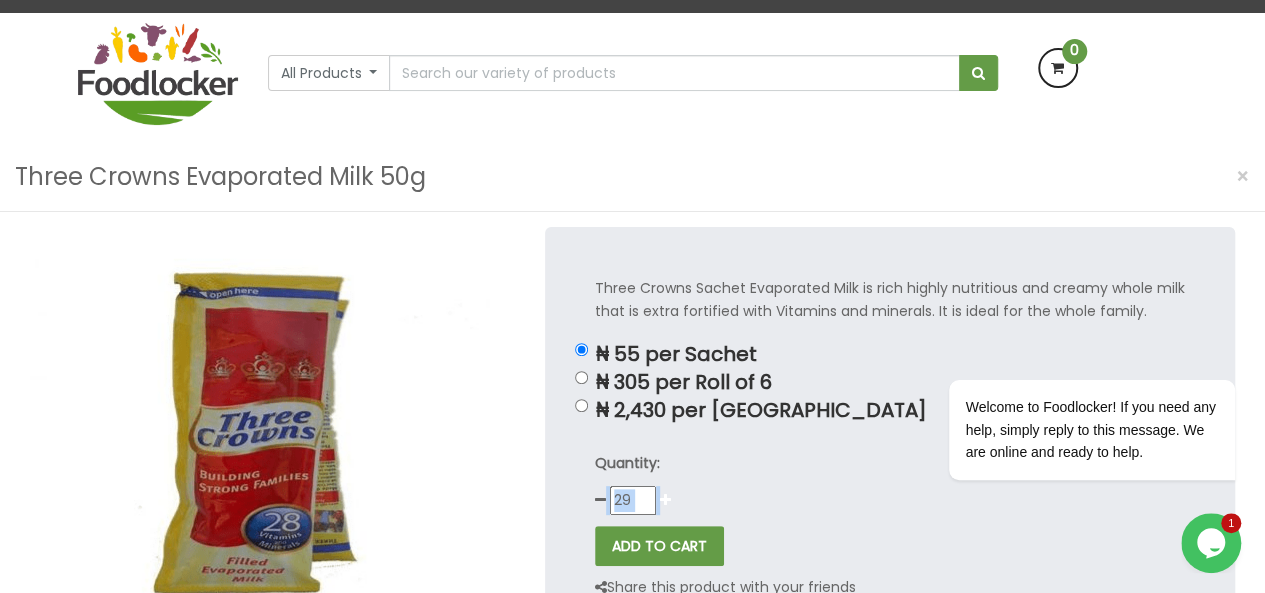 click at bounding box center (665, 500) 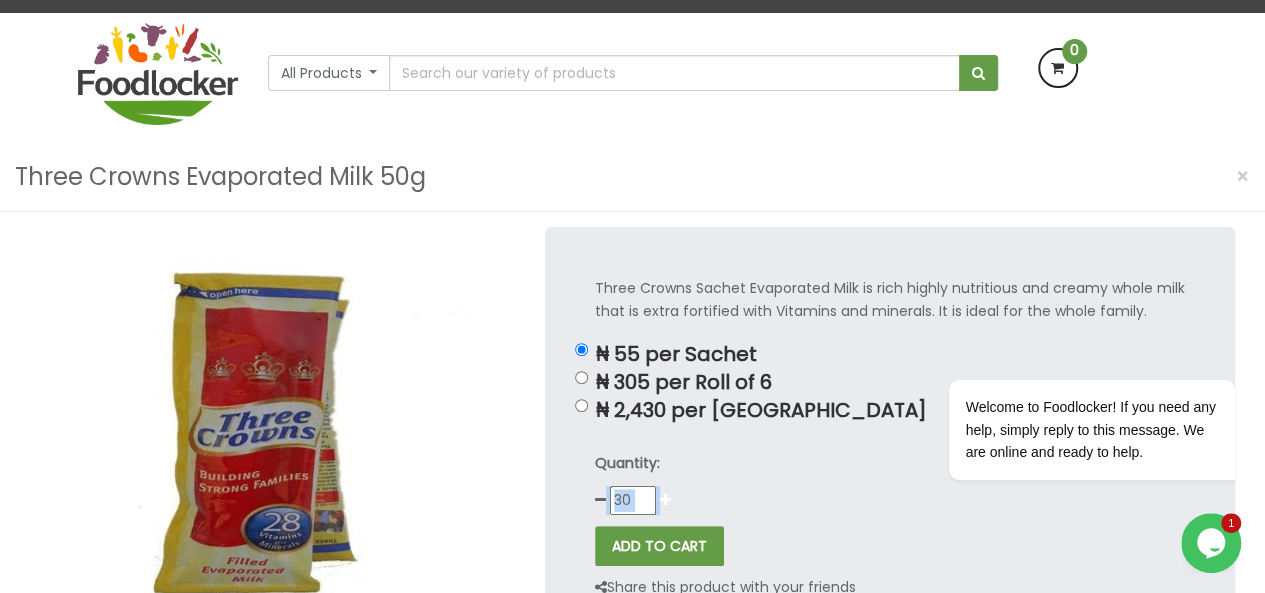 click at bounding box center (665, 500) 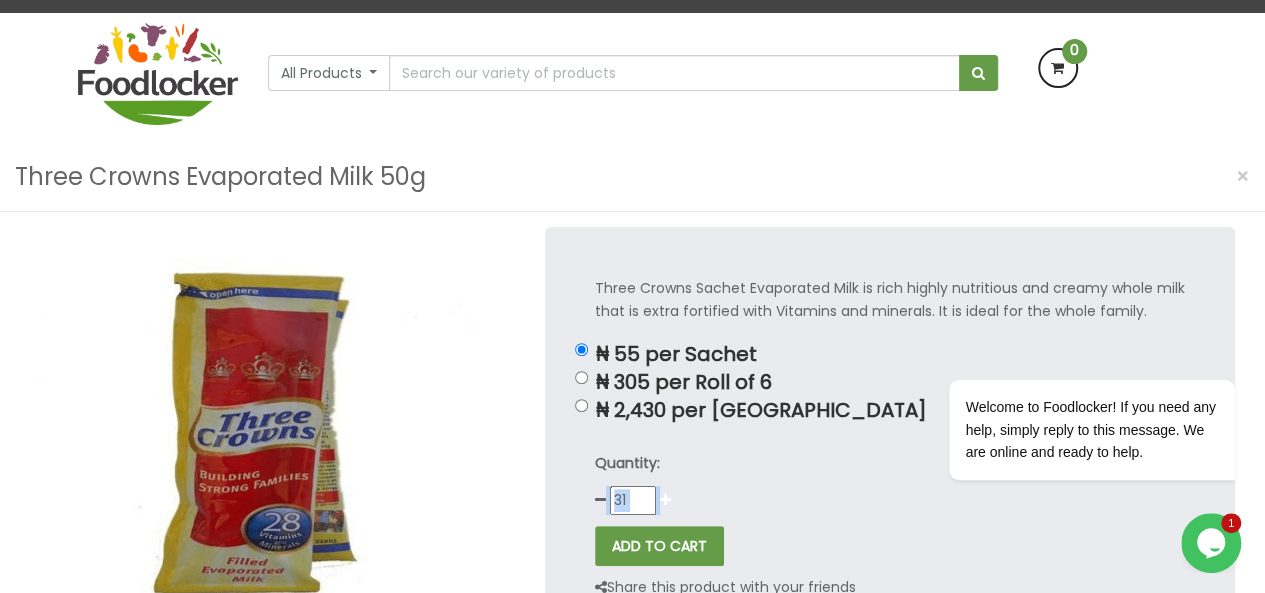 click at bounding box center [665, 500] 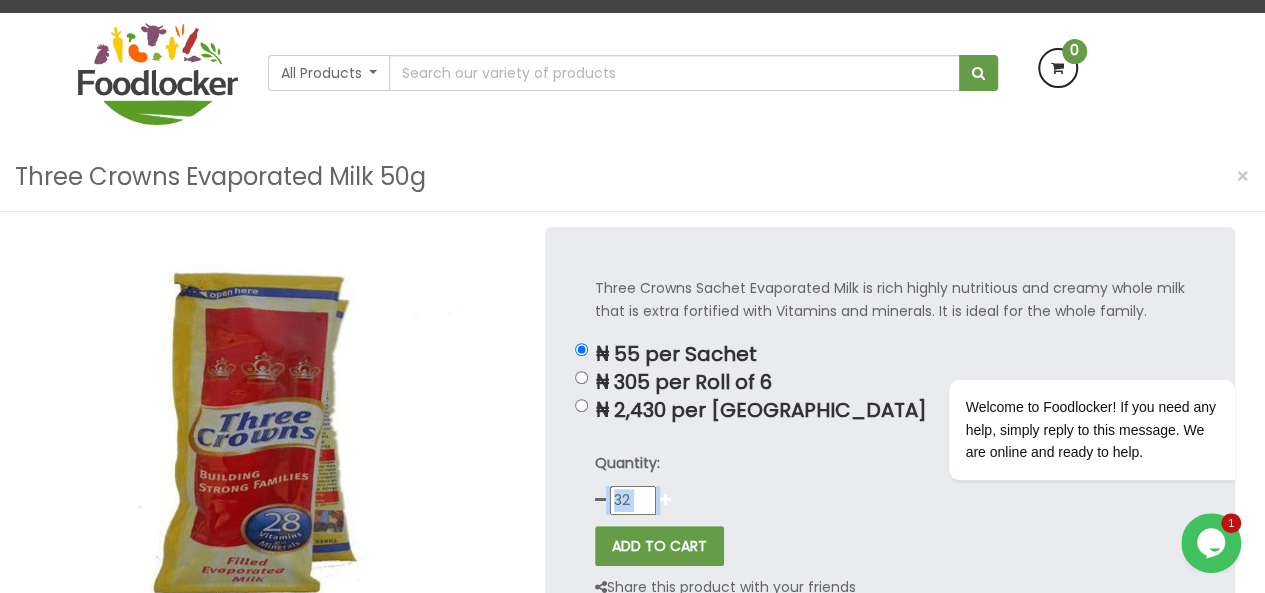 click at bounding box center (665, 500) 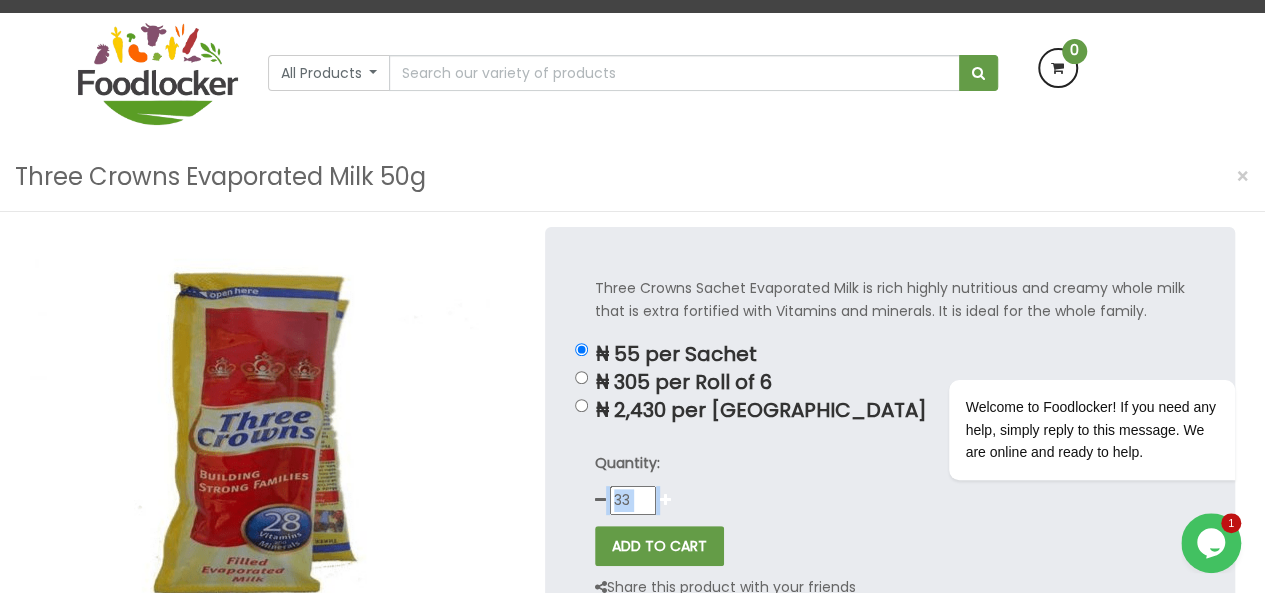 click at bounding box center [665, 500] 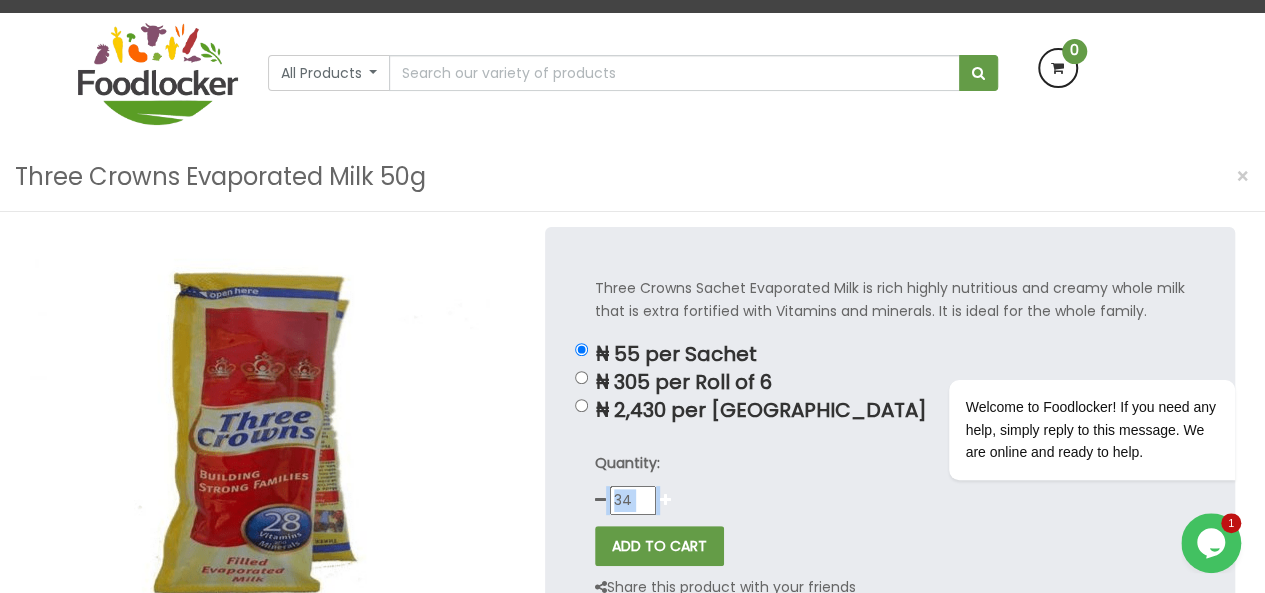 click at bounding box center (665, 500) 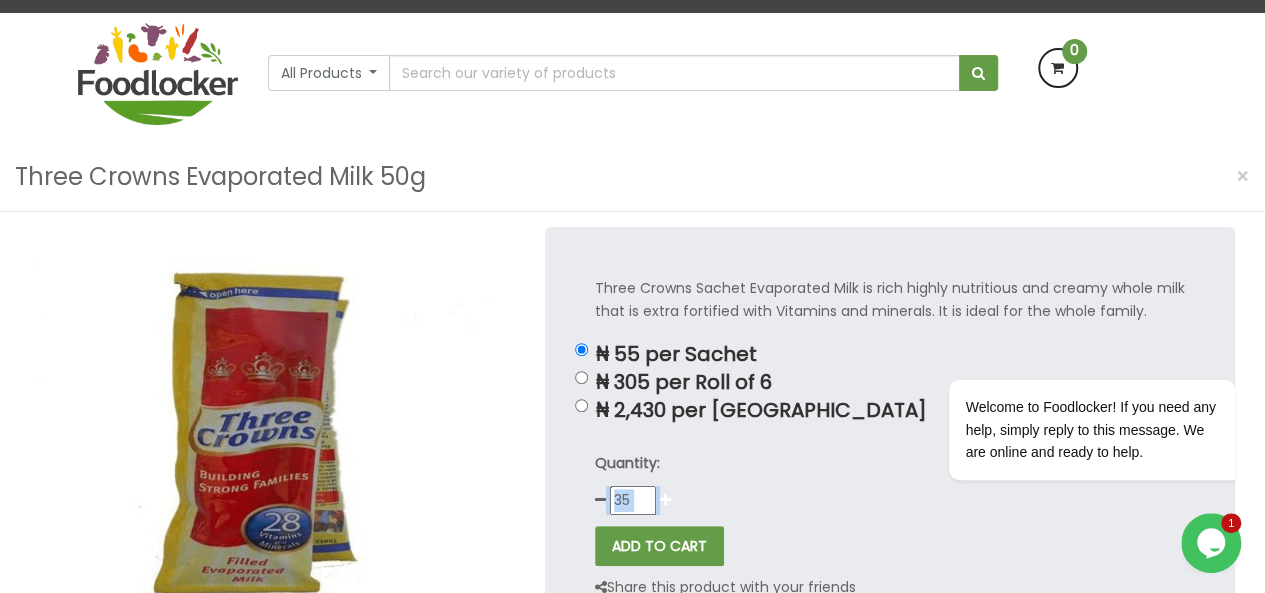 click at bounding box center (665, 500) 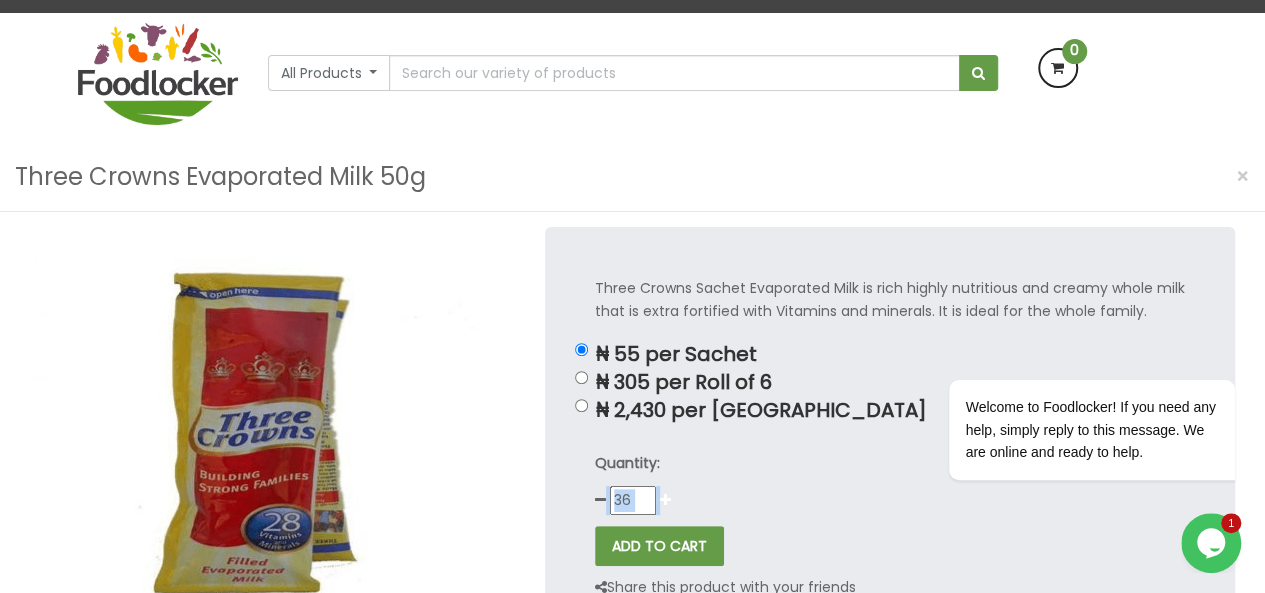 click at bounding box center [665, 500] 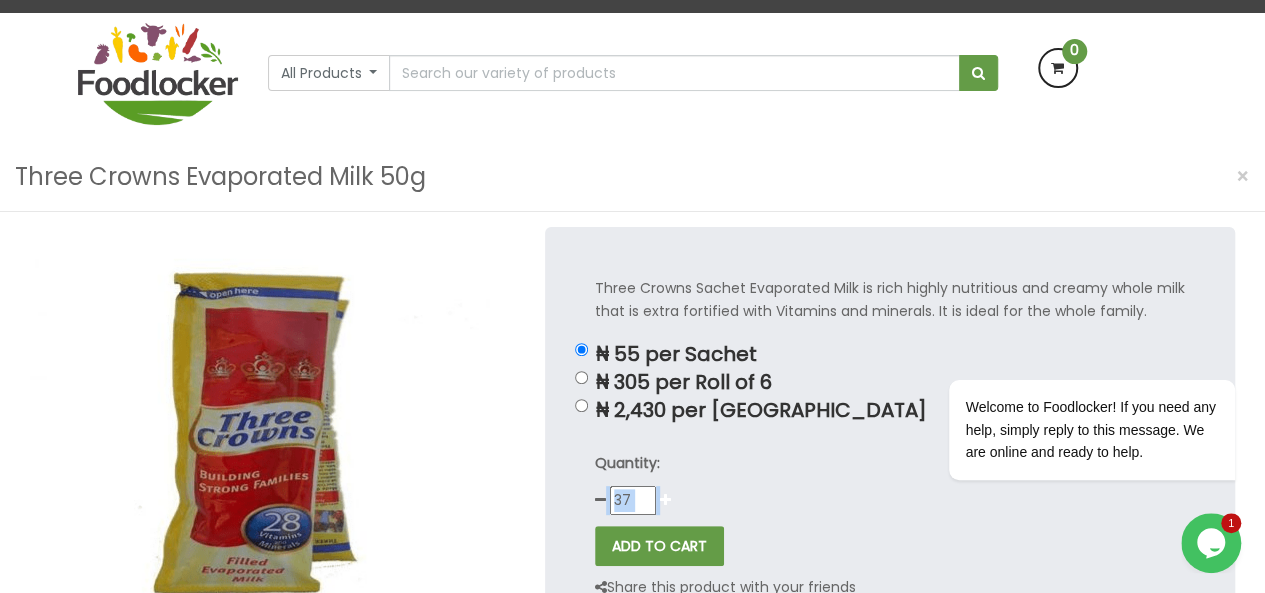 click at bounding box center [665, 500] 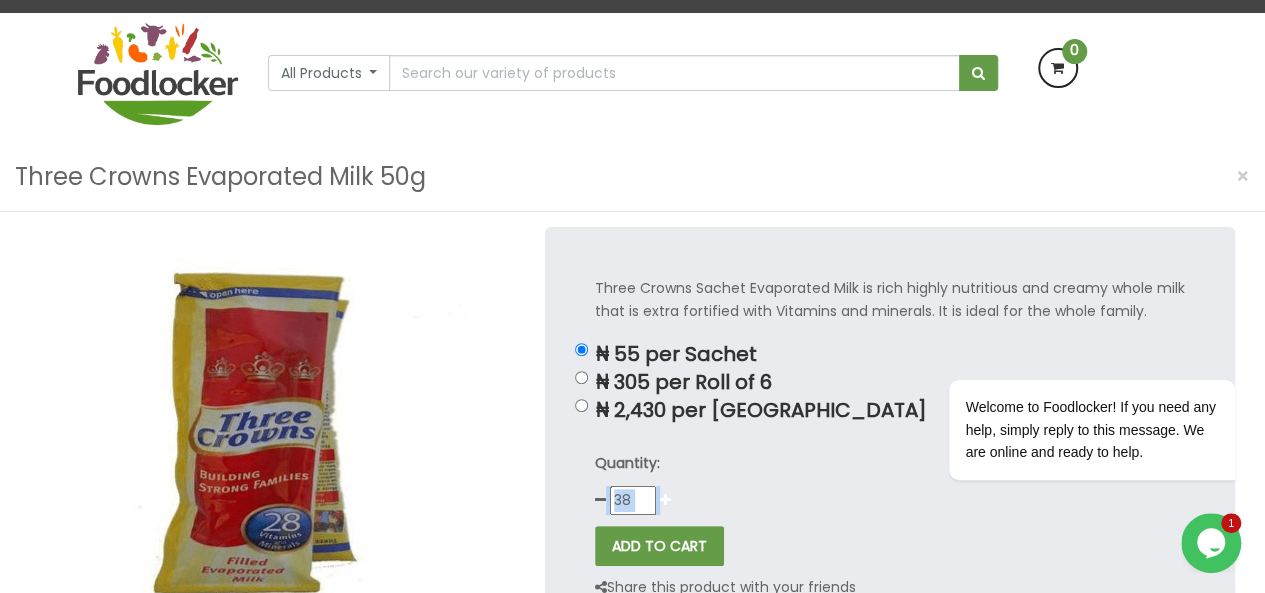 click at bounding box center (665, 500) 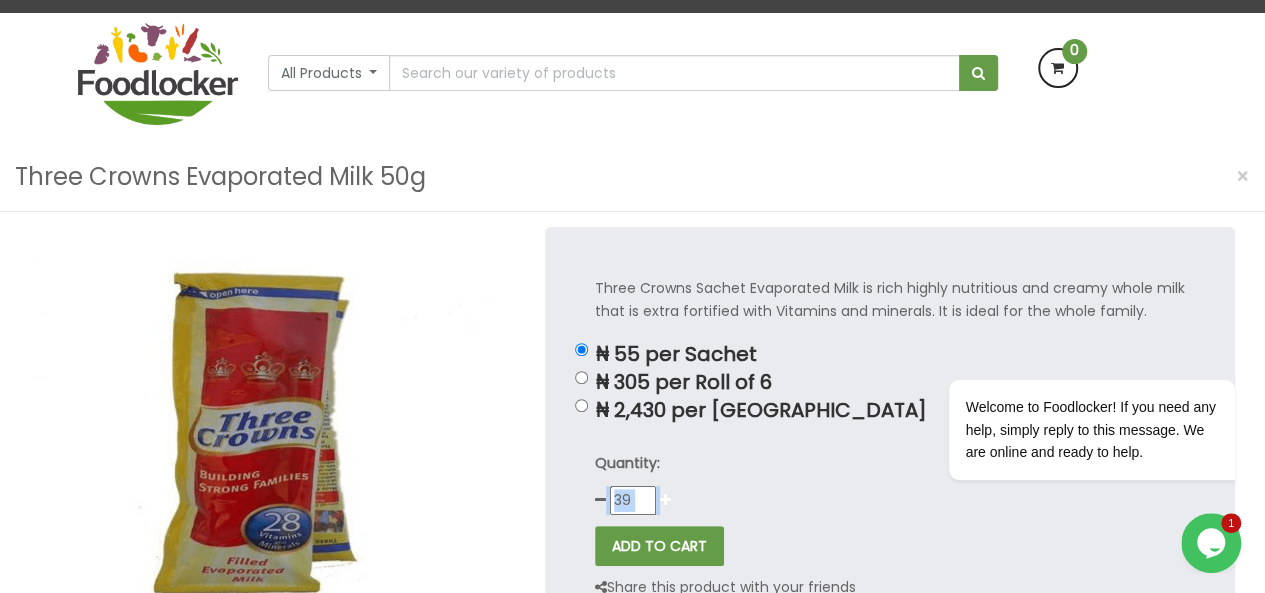 click at bounding box center [665, 500] 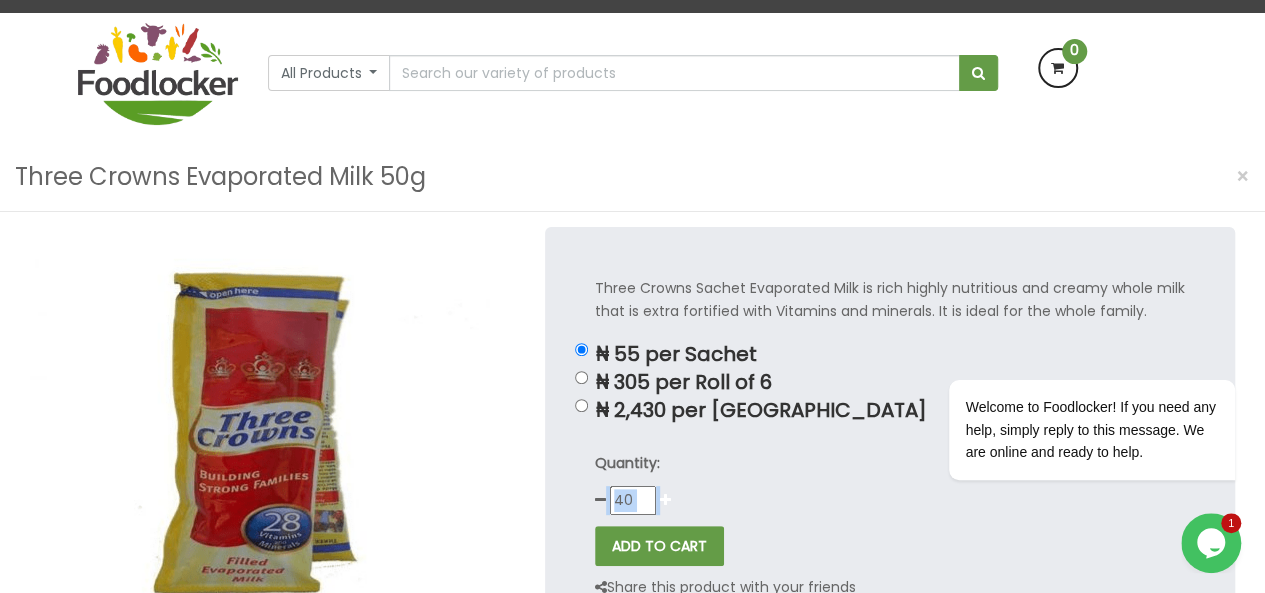 click at bounding box center [665, 500] 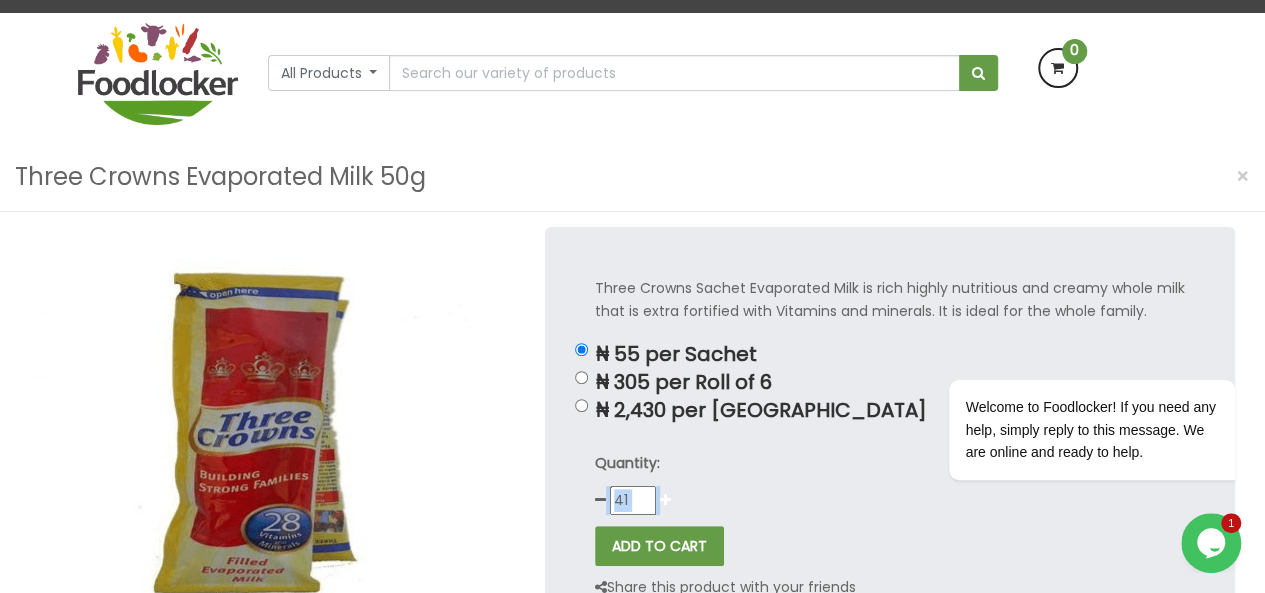 click at bounding box center (665, 500) 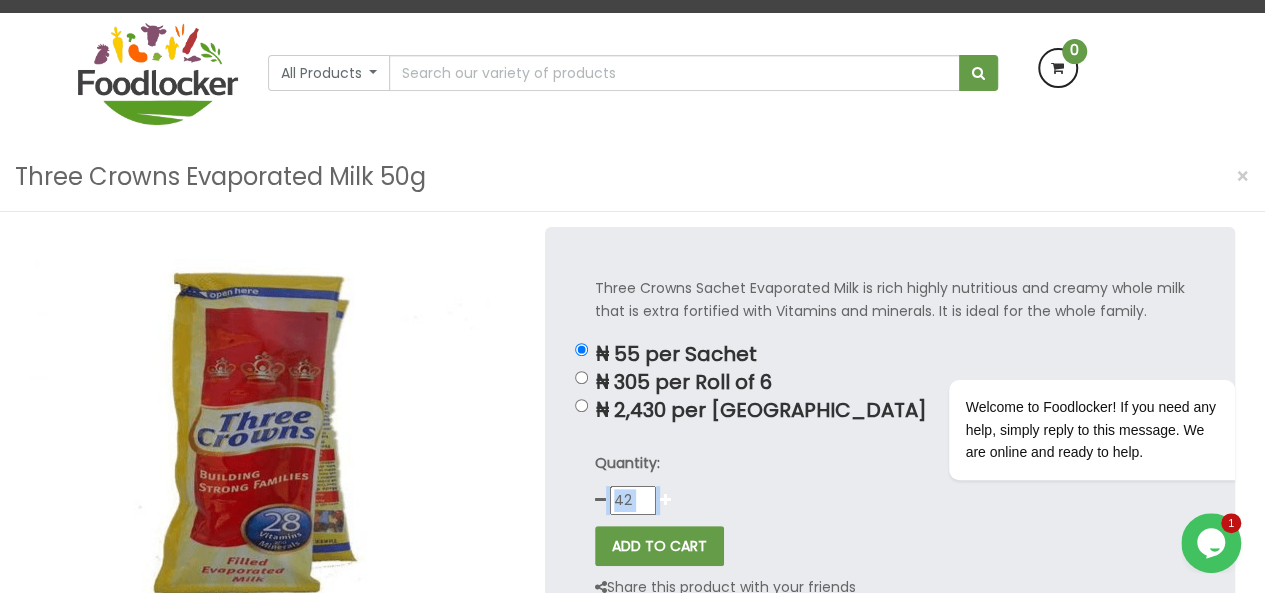click at bounding box center (665, 500) 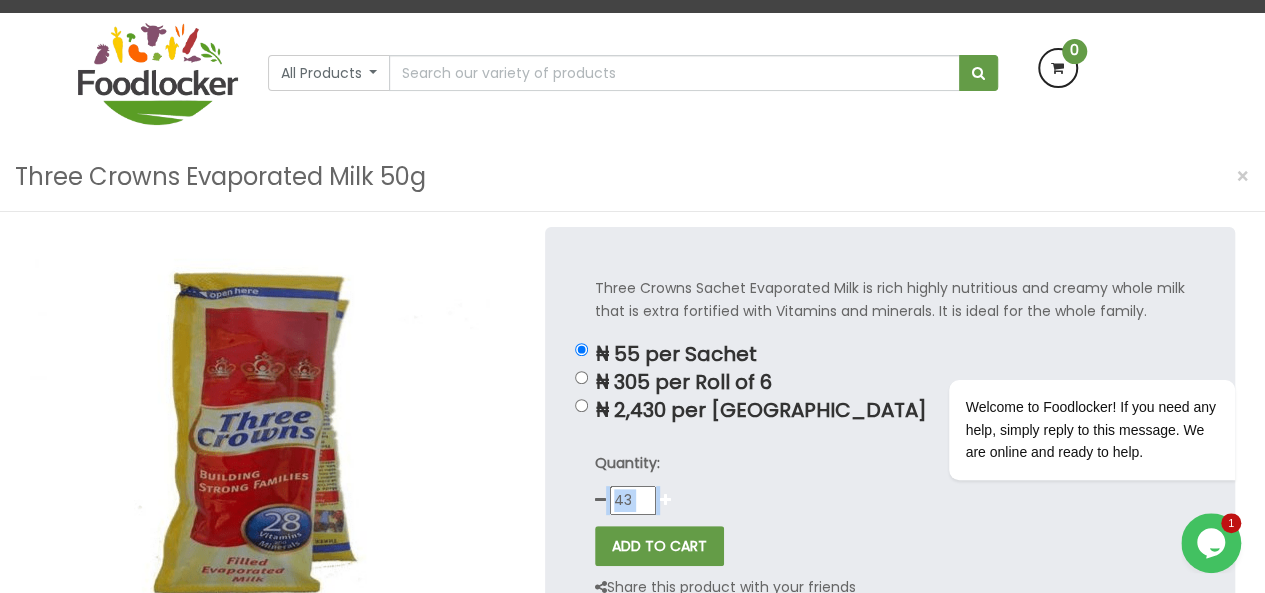 click at bounding box center (665, 500) 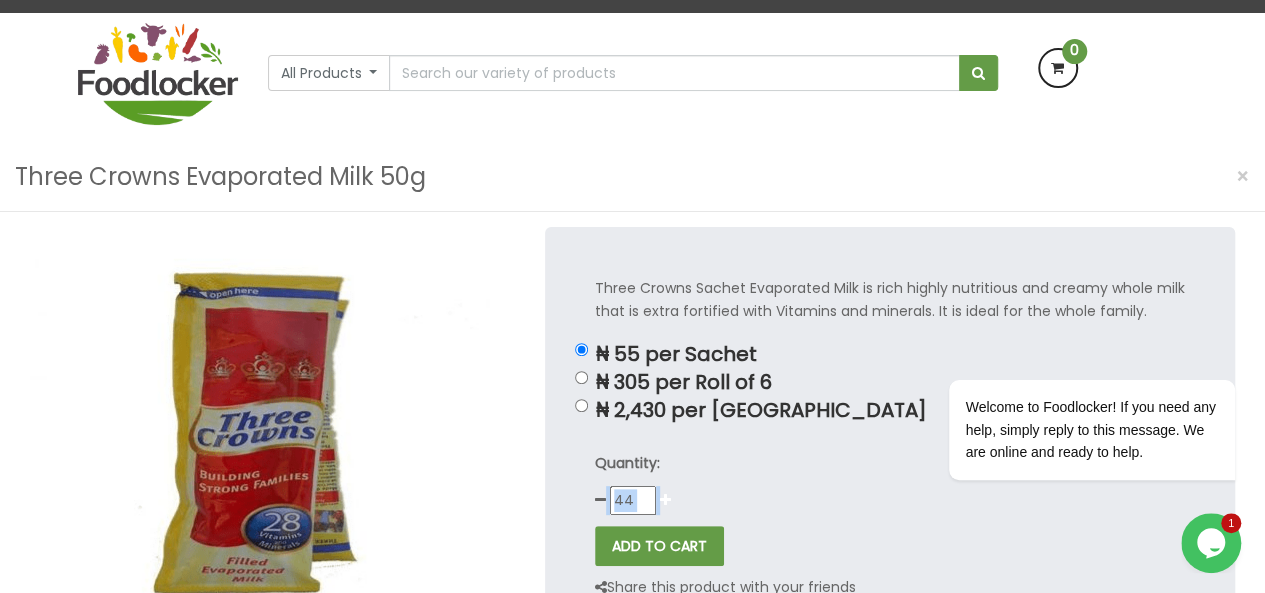click at bounding box center [665, 500] 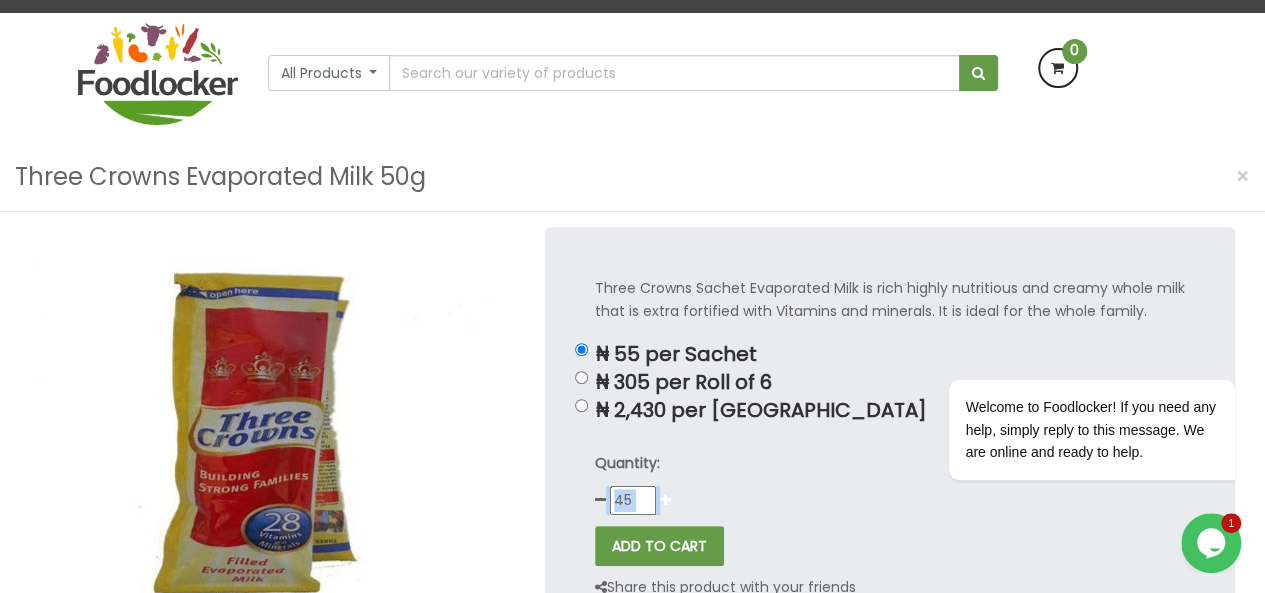 click at bounding box center (665, 500) 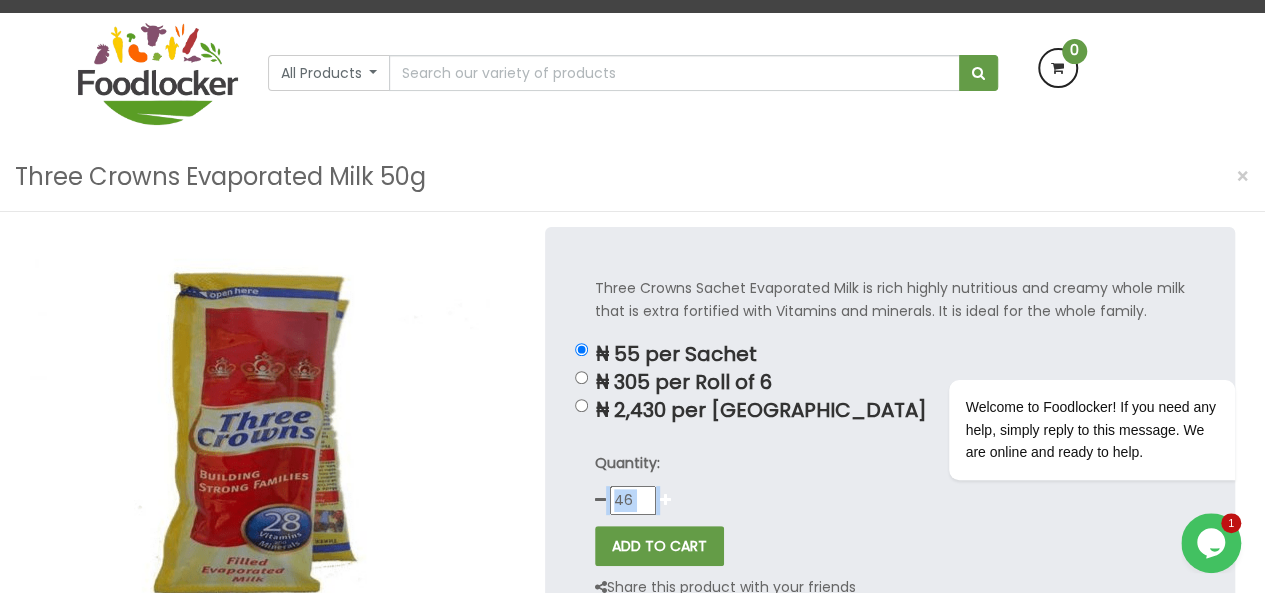 click at bounding box center (665, 500) 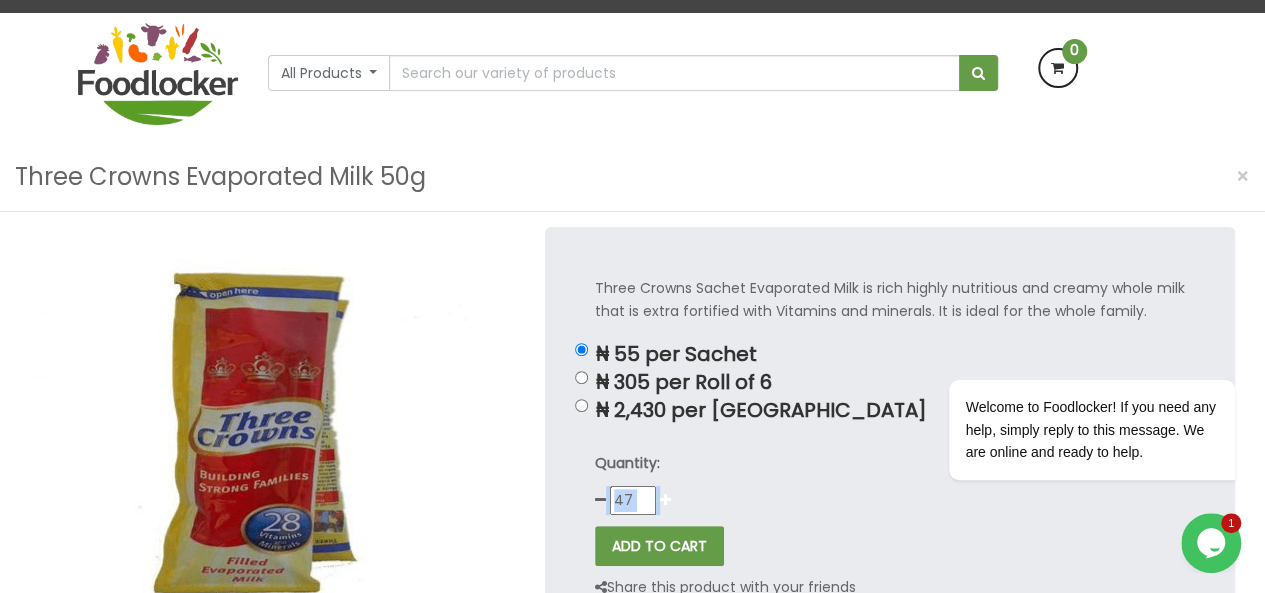 click at bounding box center (665, 500) 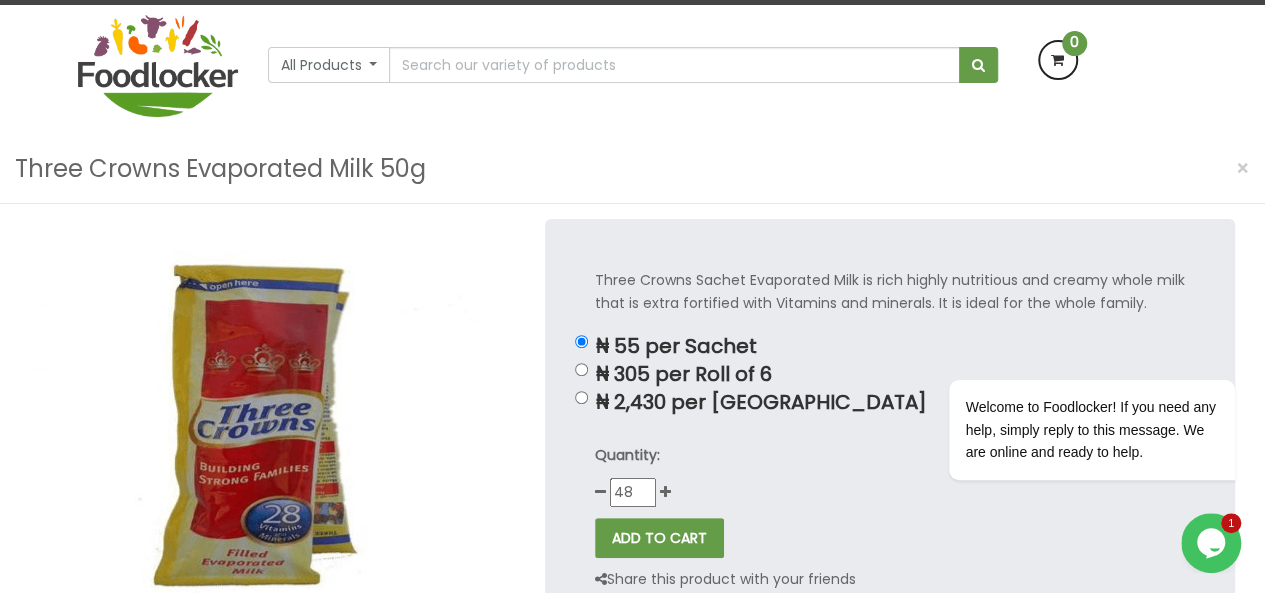 scroll, scrollTop: 161, scrollLeft: 0, axis: vertical 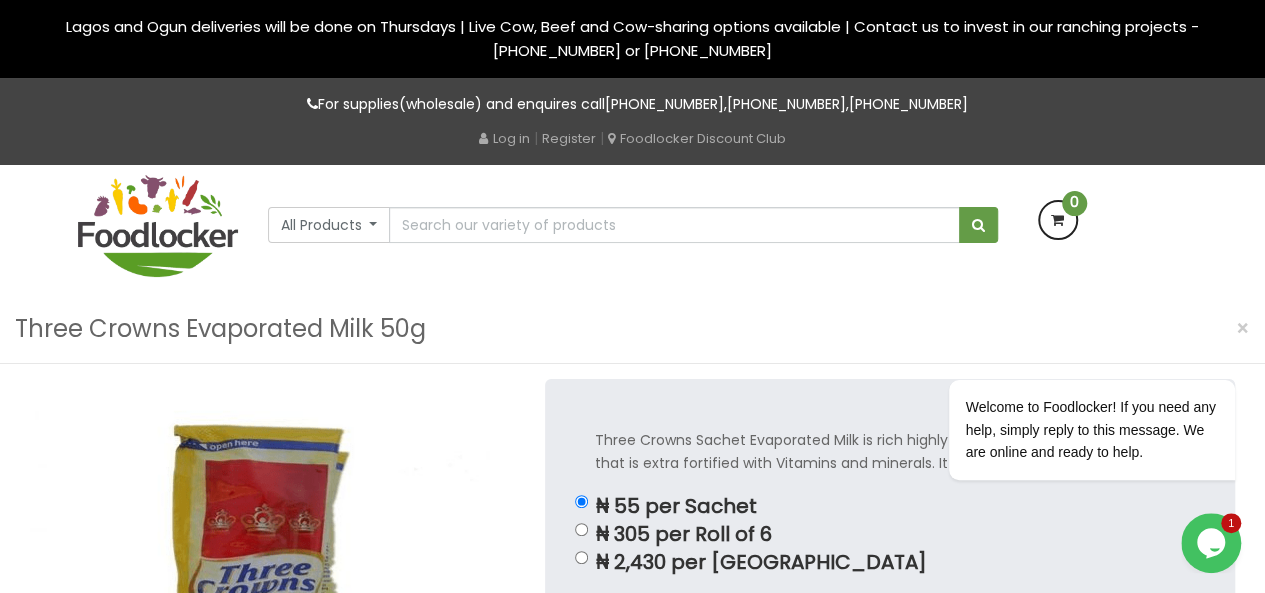 click on "Welcome to Foodlocker! If you need any help, simply reply to this message. We are online and ready to help." at bounding box center [1065, 351] 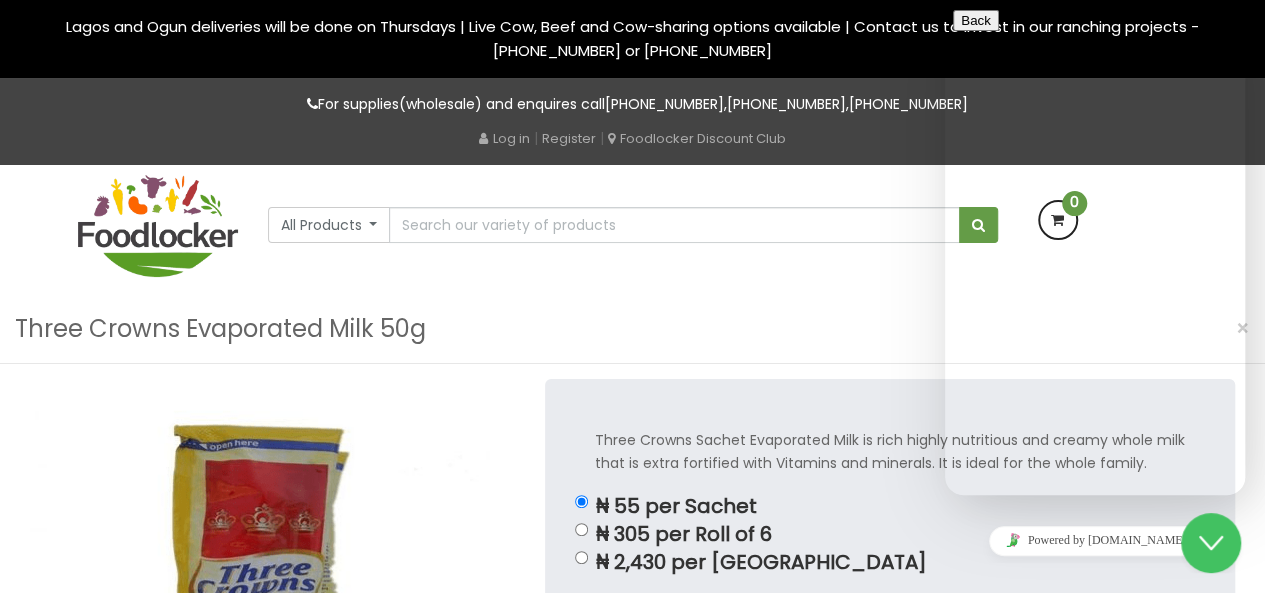 click 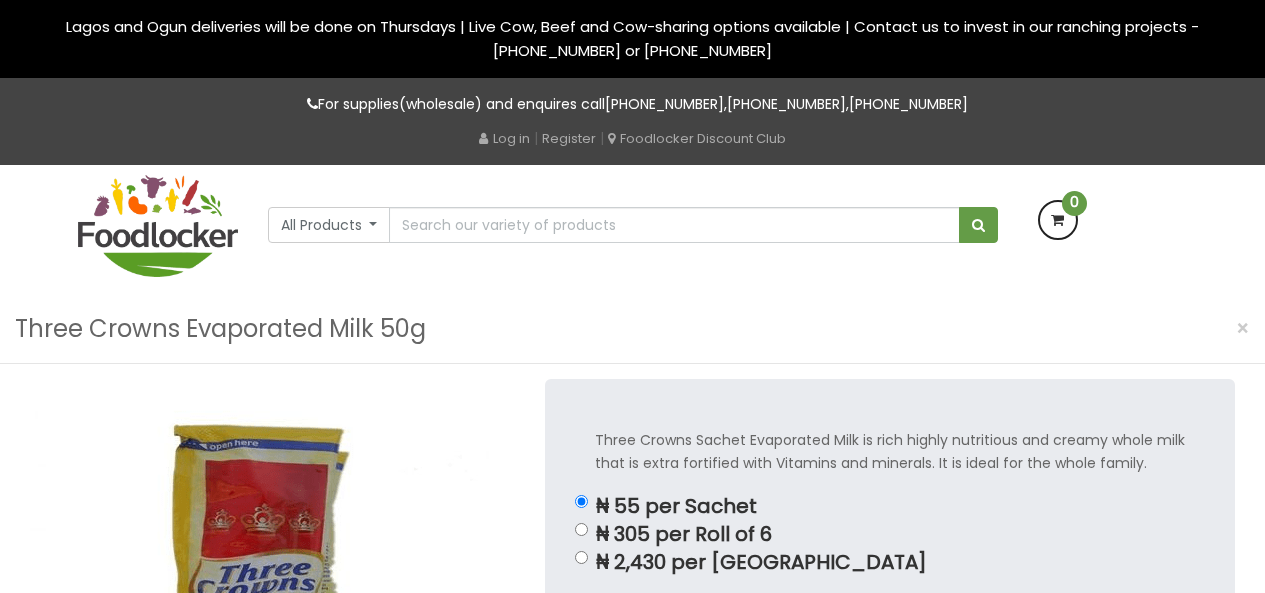 scroll, scrollTop: 0, scrollLeft: 0, axis: both 